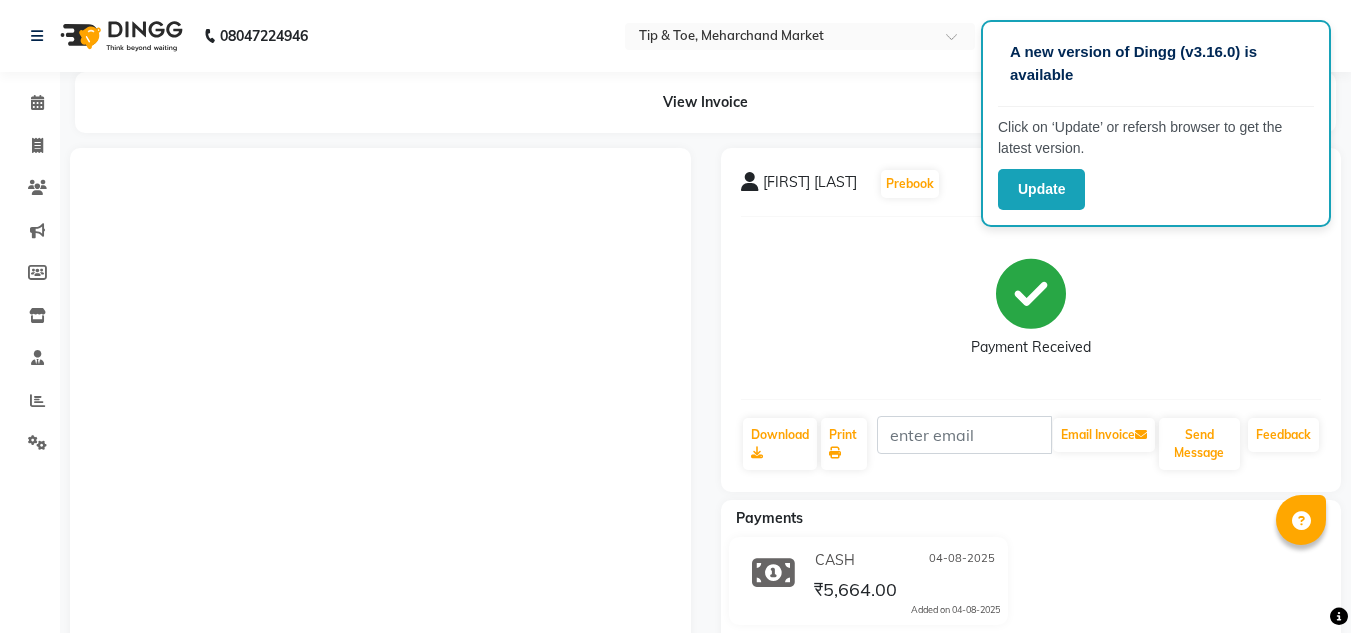 scroll, scrollTop: 0, scrollLeft: 0, axis: both 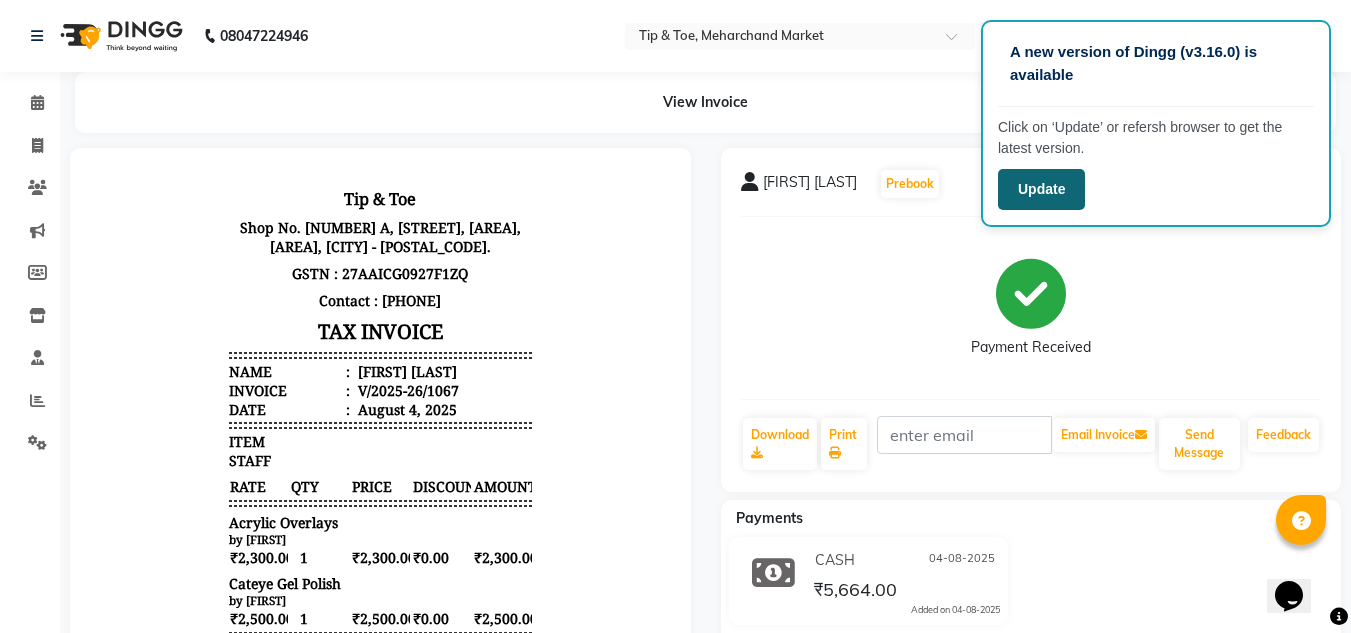 click on "Update" 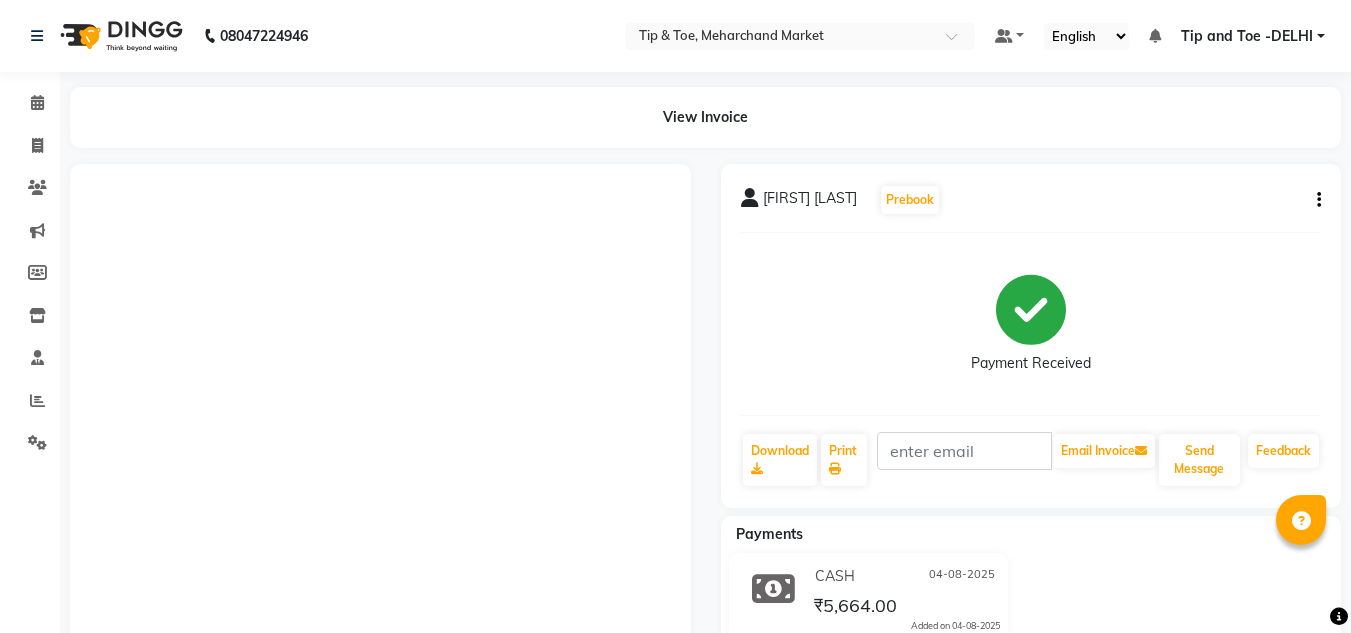 scroll, scrollTop: 0, scrollLeft: 0, axis: both 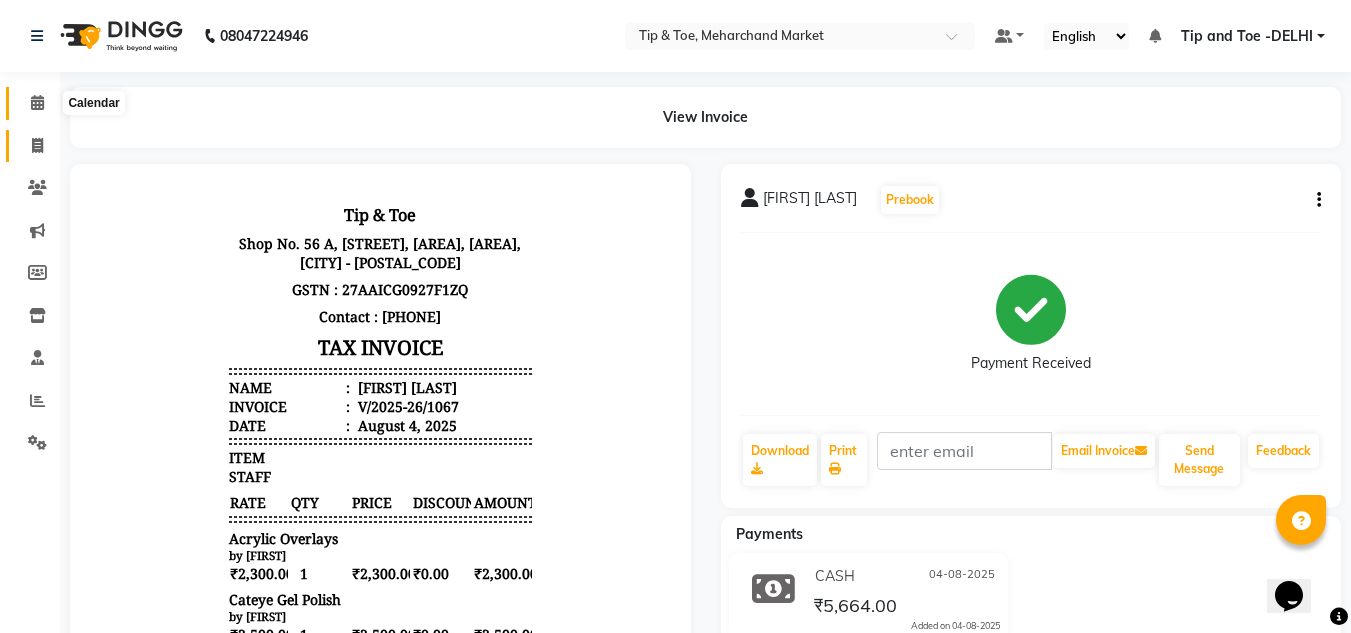 drag, startPoint x: 47, startPoint y: 111, endPoint x: 27, endPoint y: 151, distance: 44.72136 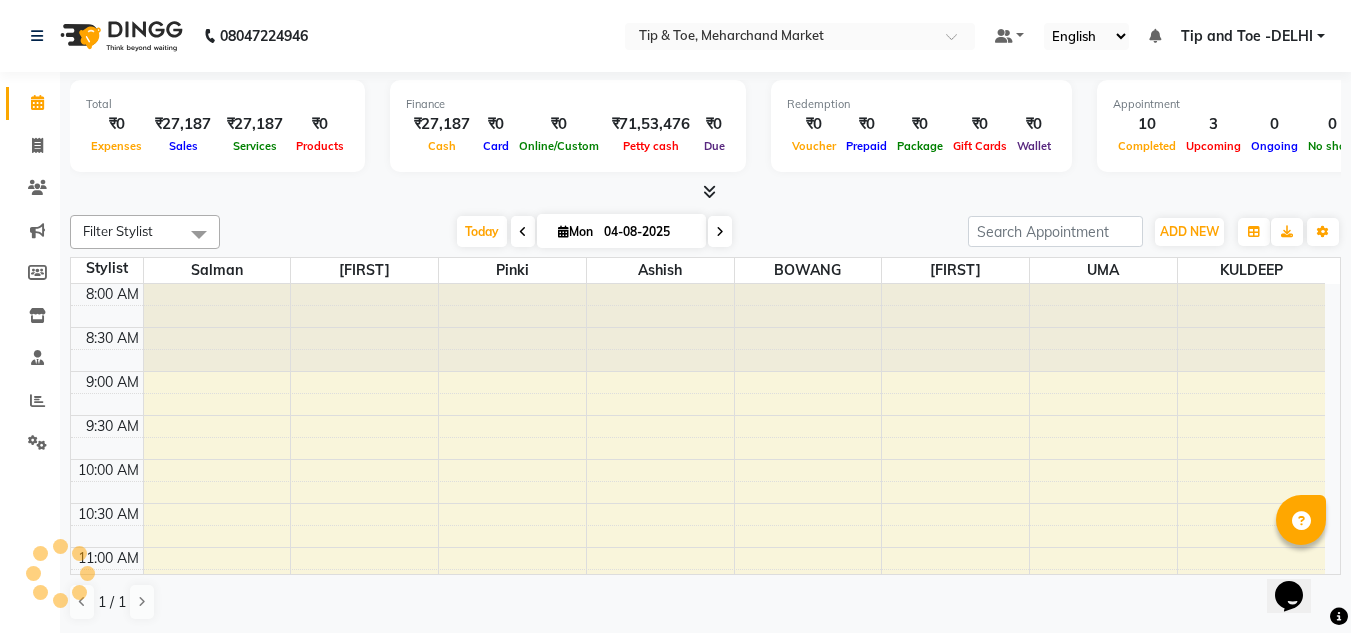 scroll, scrollTop: 0, scrollLeft: 0, axis: both 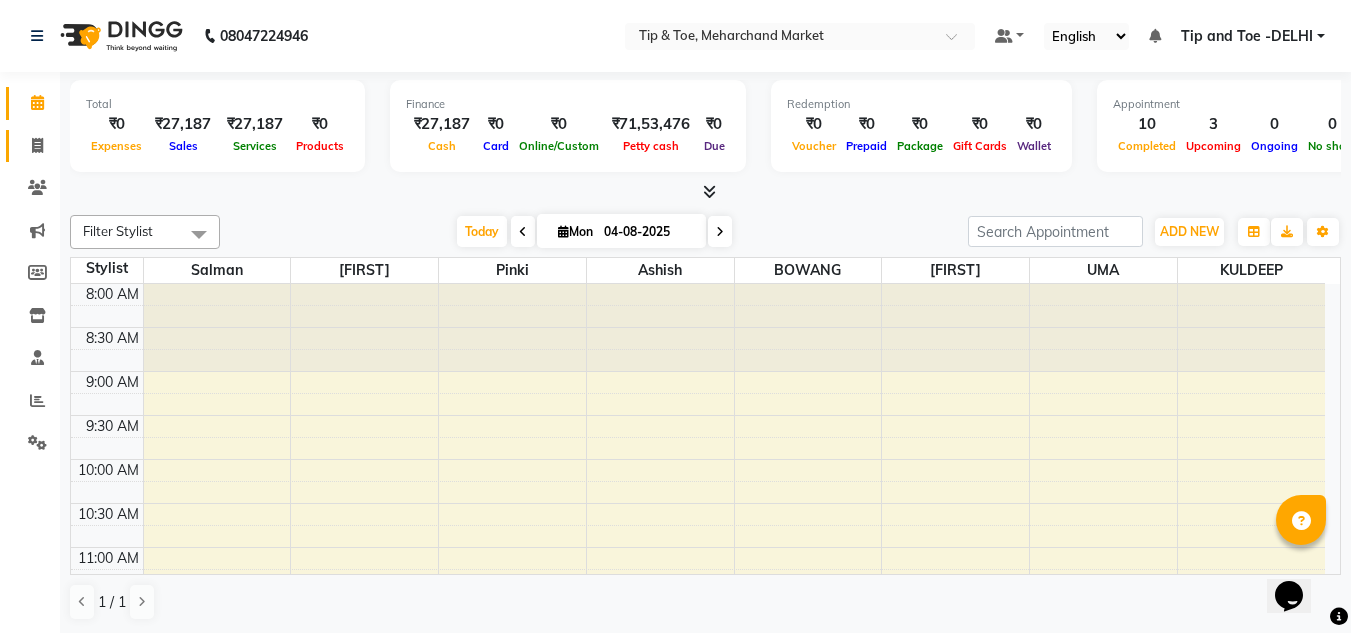 click 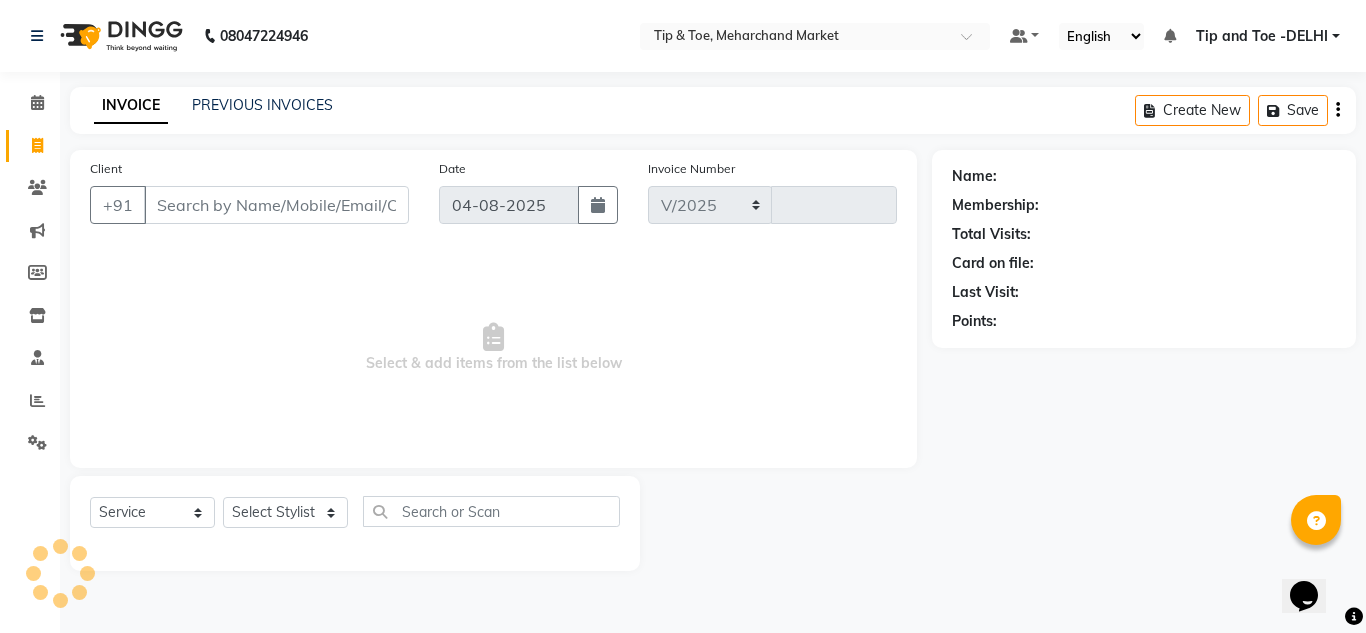 select on "5940" 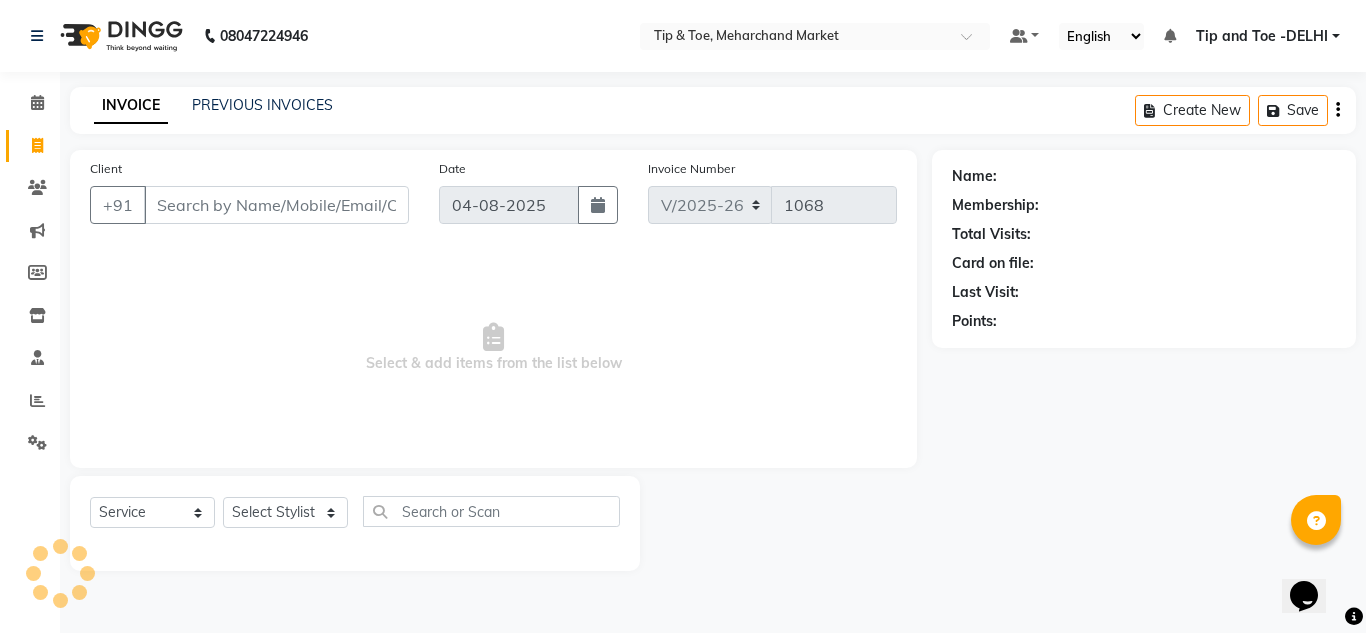 click on "Client" at bounding box center (276, 205) 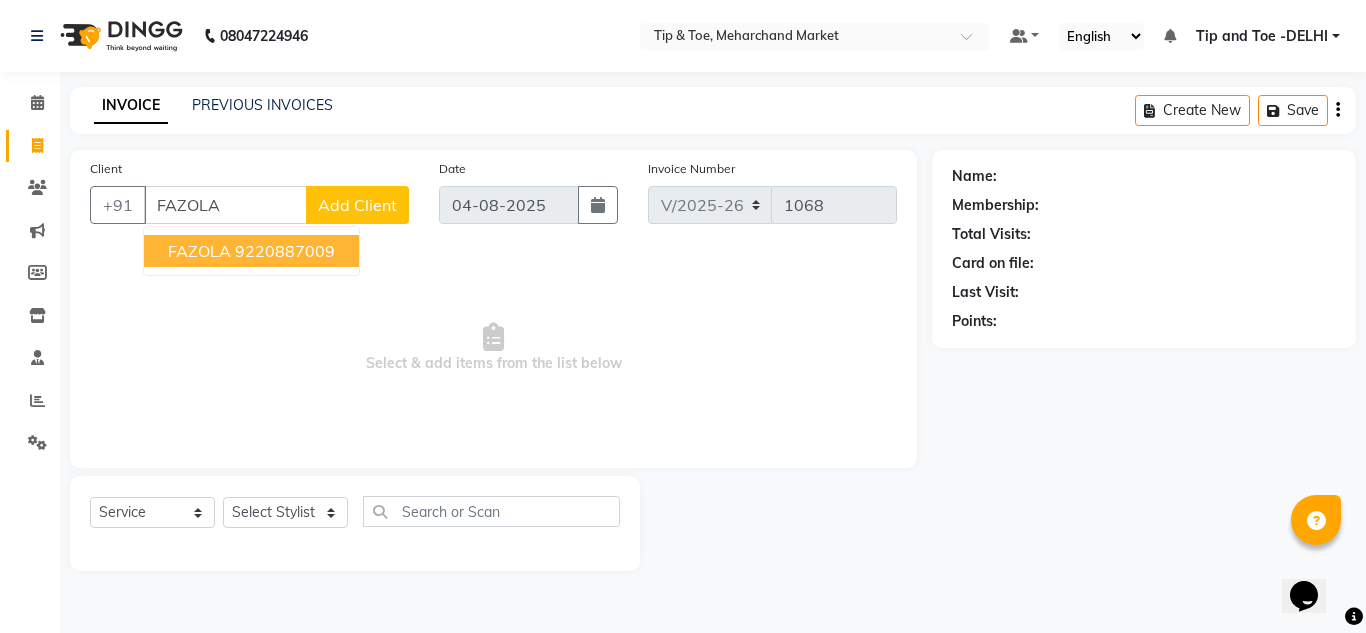 click on "[FIRST] [PHONE]" at bounding box center [251, 251] 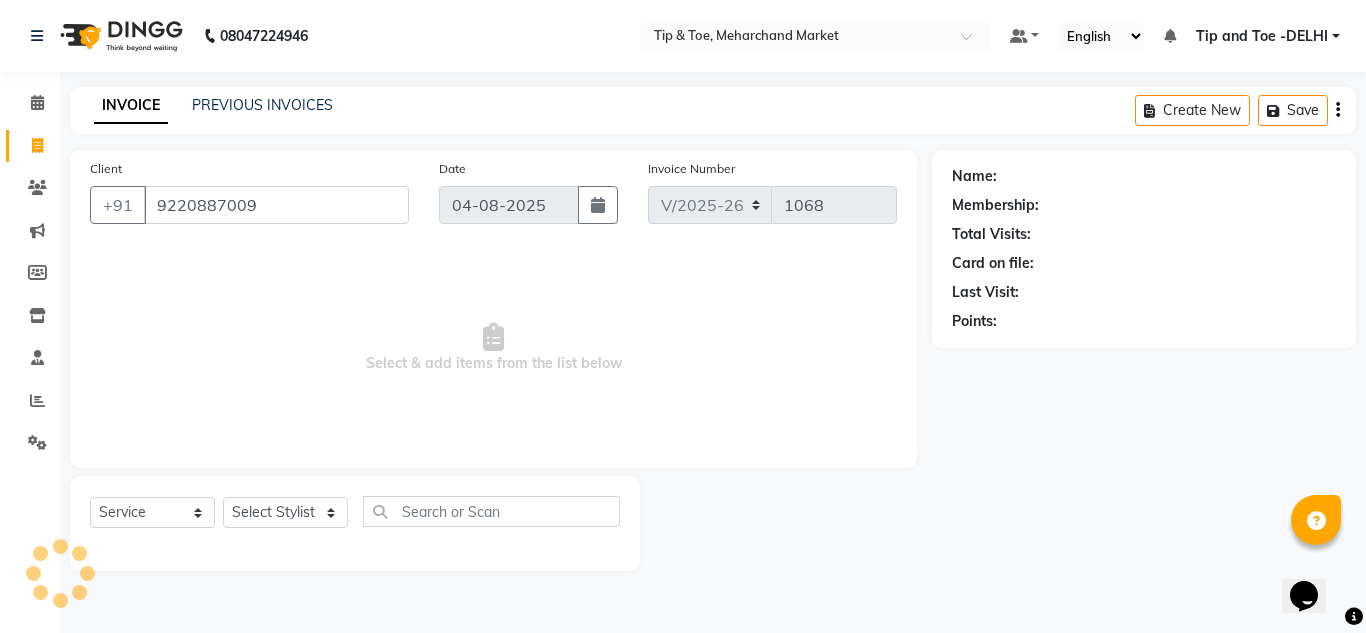 type on "9220887009" 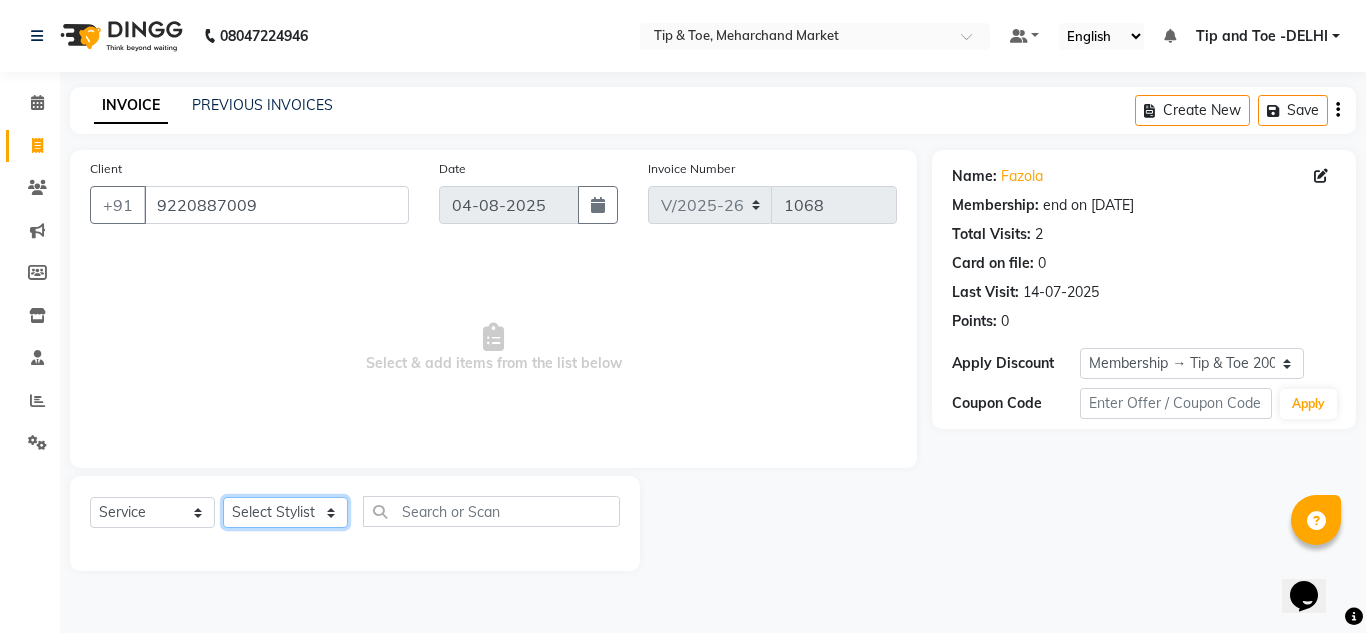 click on "Select Stylist Ashish BOWANG Delhi branch login Gopal KULDEEP Pinki SALINA Salman Sorin SOSHAN UMA" 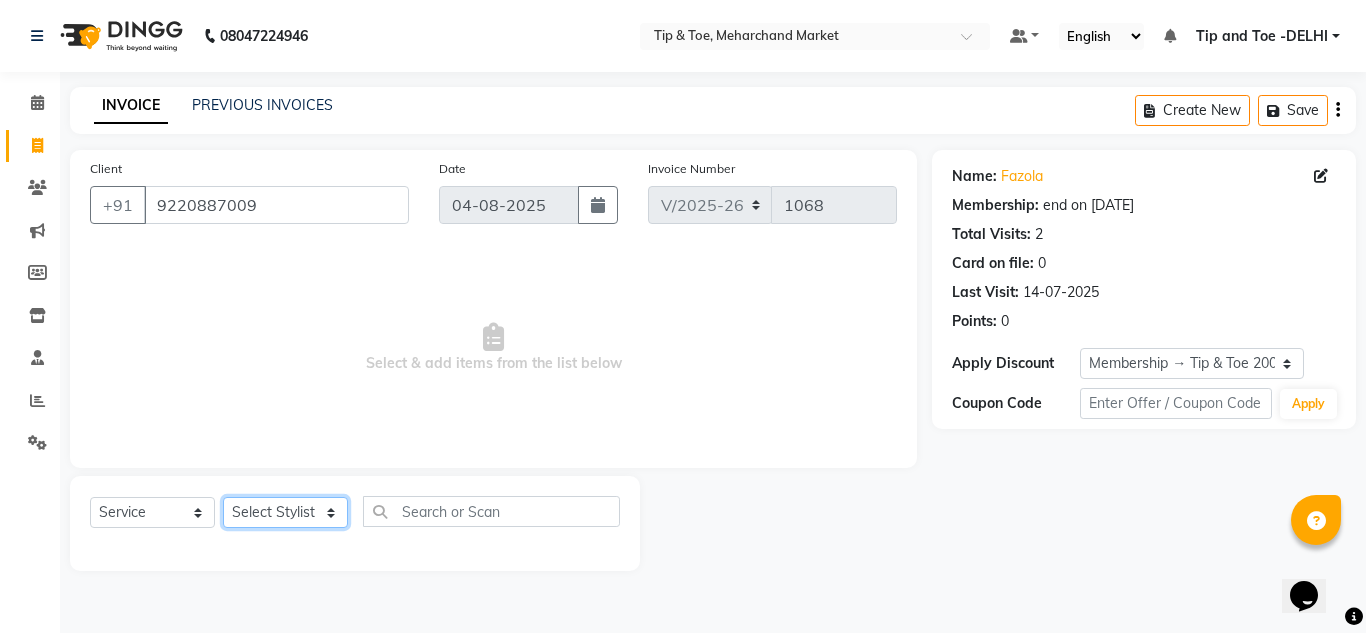 select on "41976" 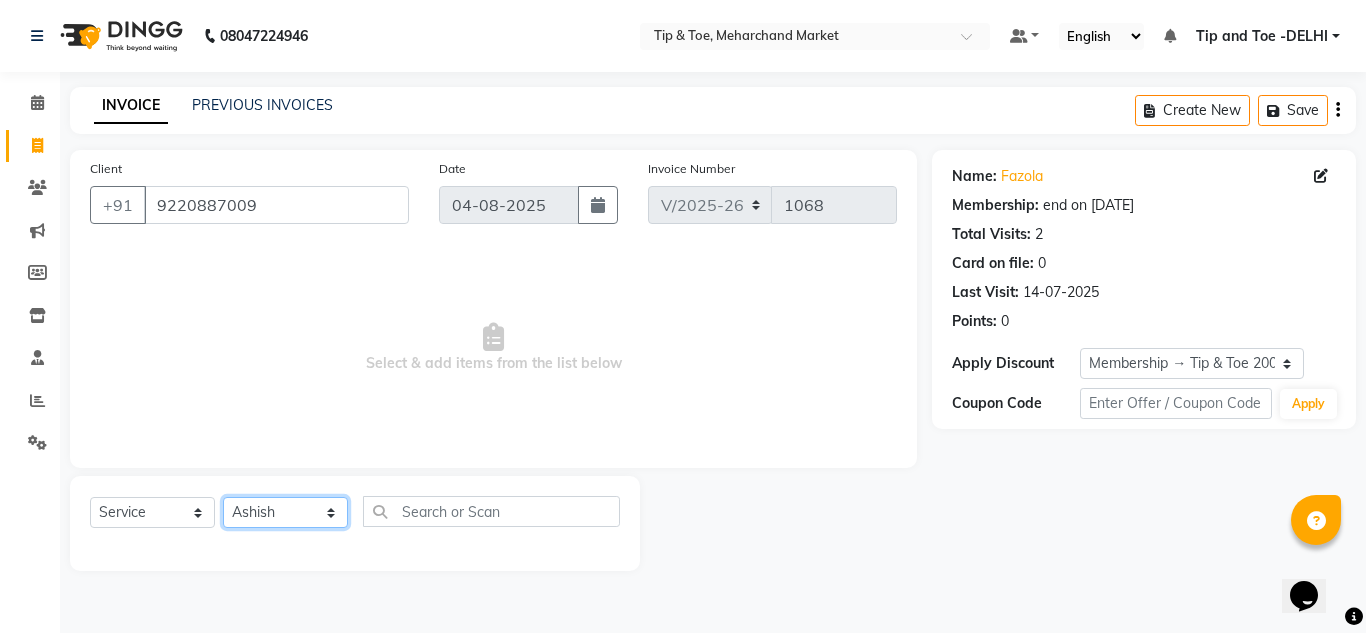 click on "Select Stylist Ashish BOWANG Delhi branch login Gopal KULDEEP Pinki SALINA Salman Sorin SOSHAN UMA" 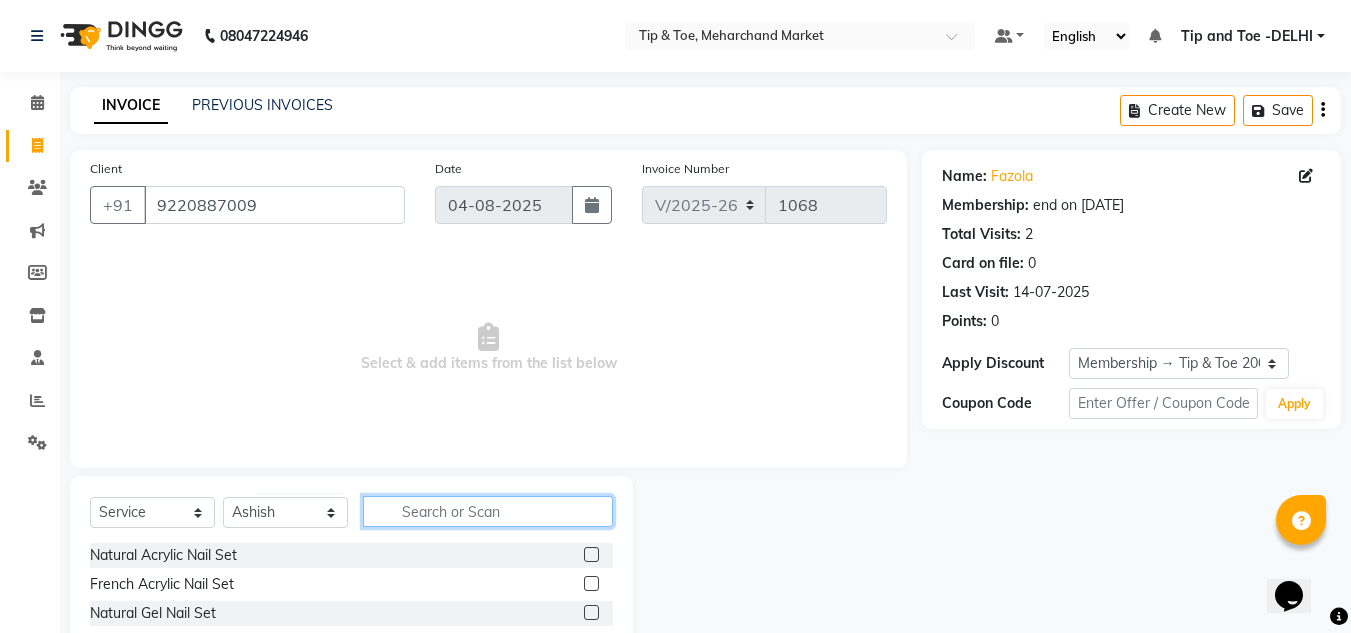 click 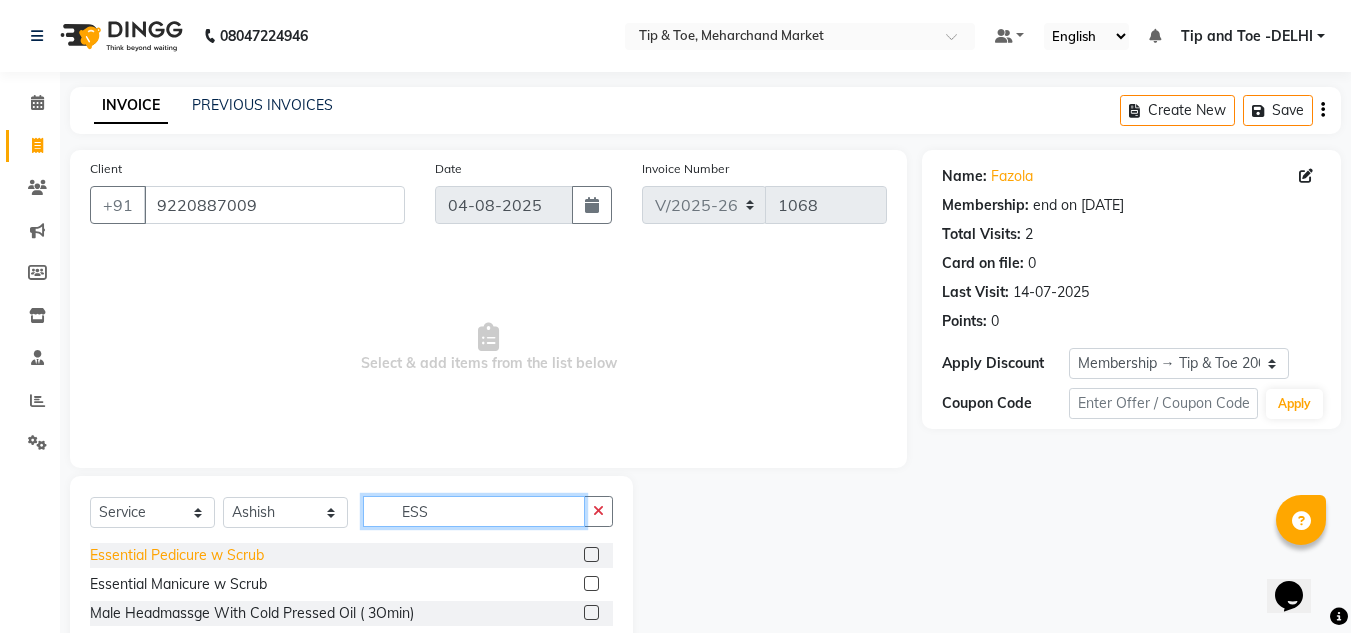 type on "ESS" 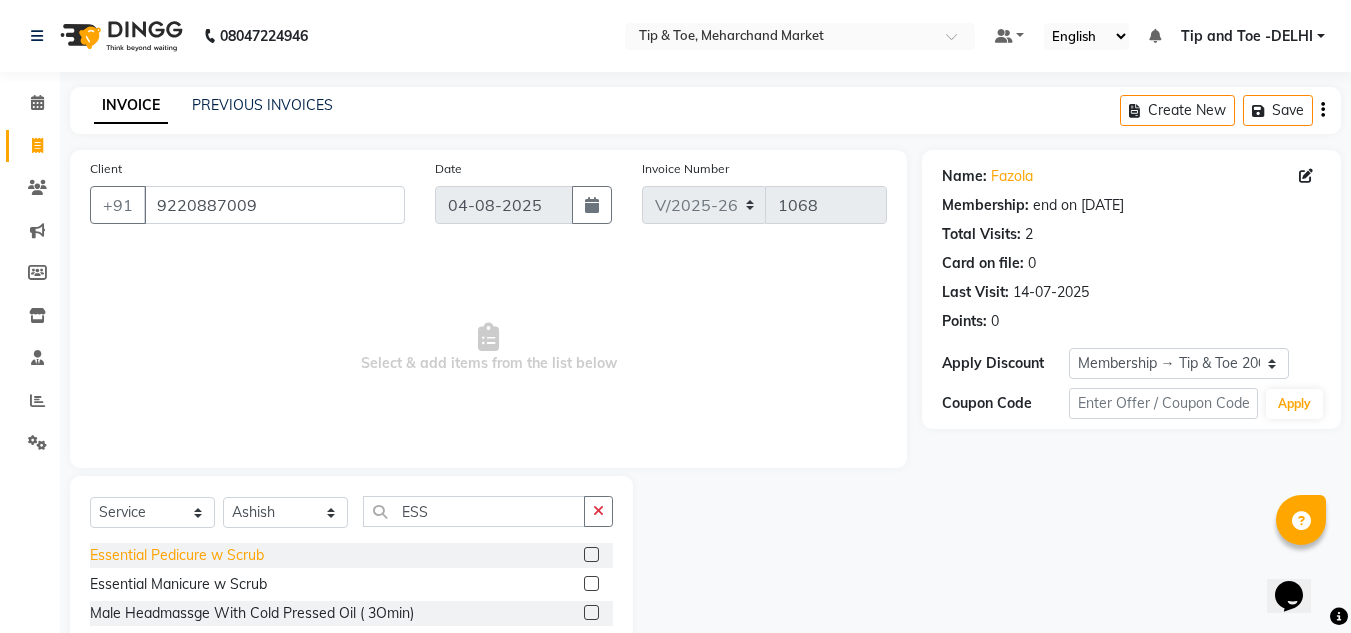click on "Essential Pedicure w Scrub" 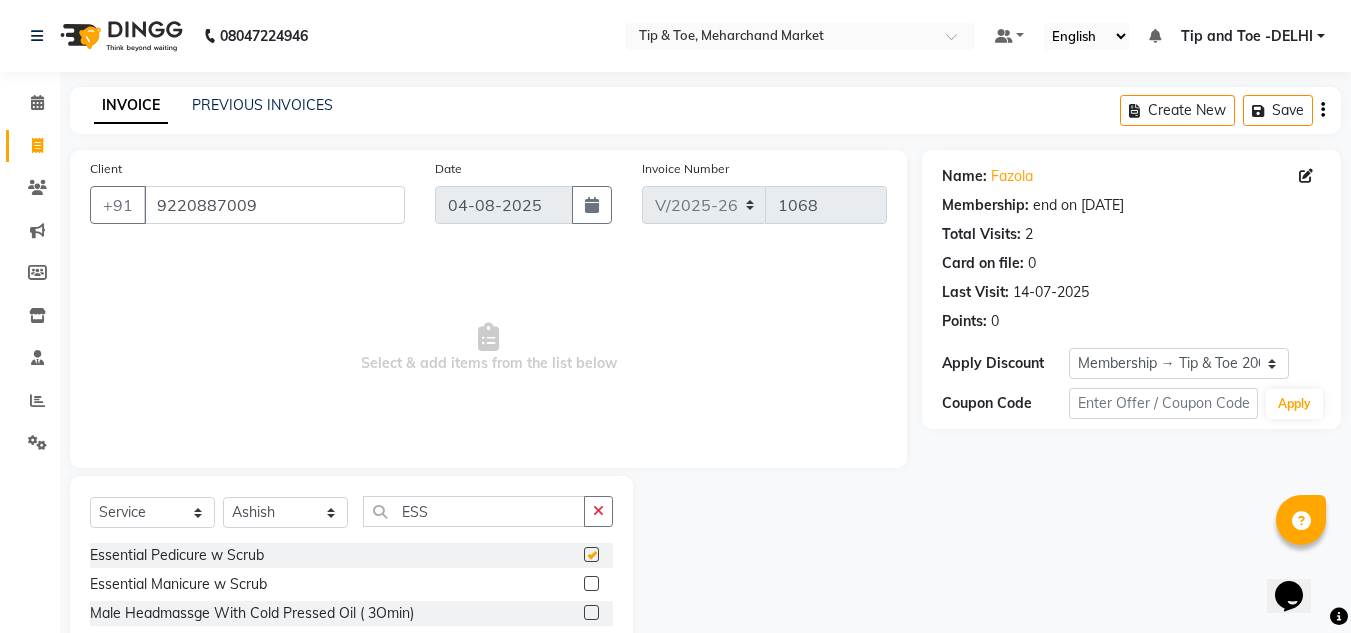 checkbox on "false" 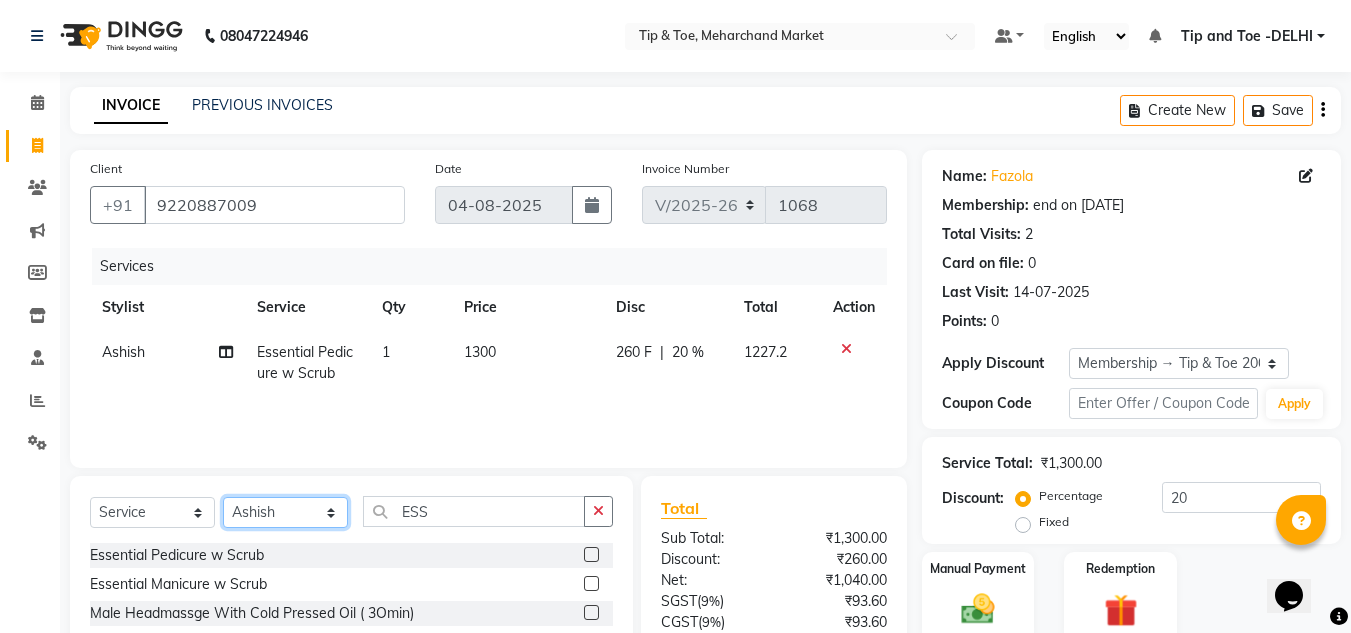 click on "Select Stylist Ashish BOWANG Delhi branch login Gopal KULDEEP Pinki SALINA Salman Sorin SOSHAN UMA" 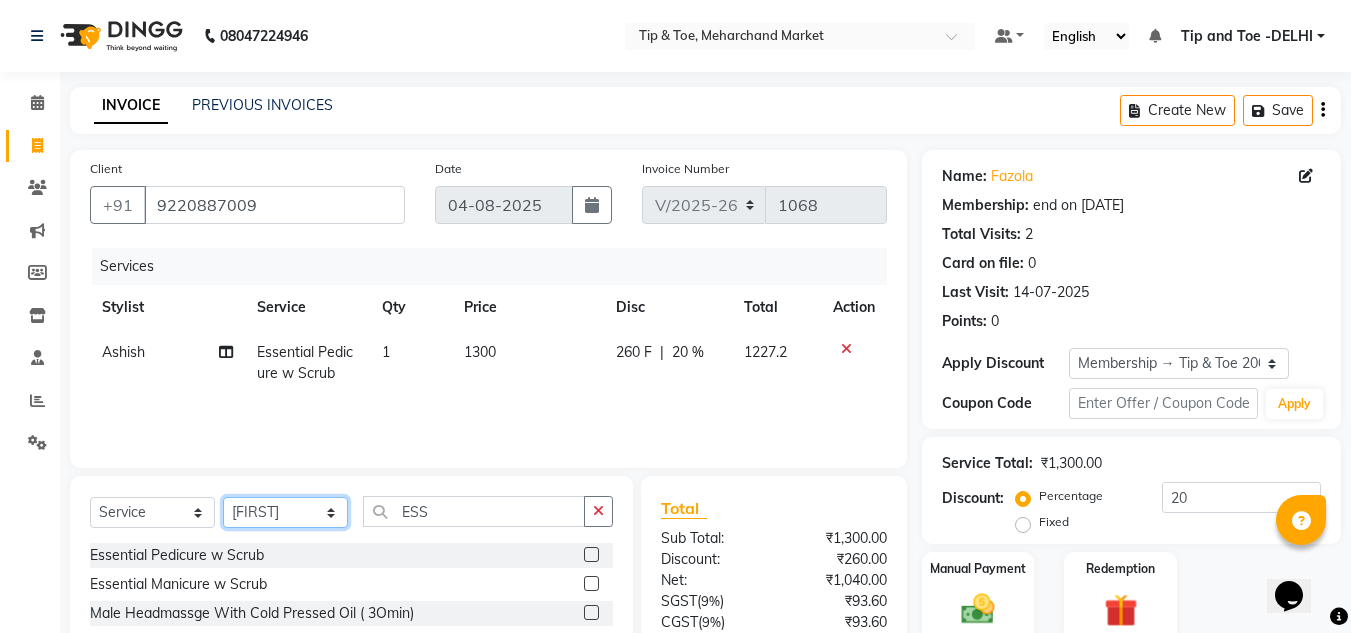 click on "Select Stylist Ashish BOWANG Delhi branch login Gopal KULDEEP Pinki SALINA Salman Sorin SOSHAN UMA" 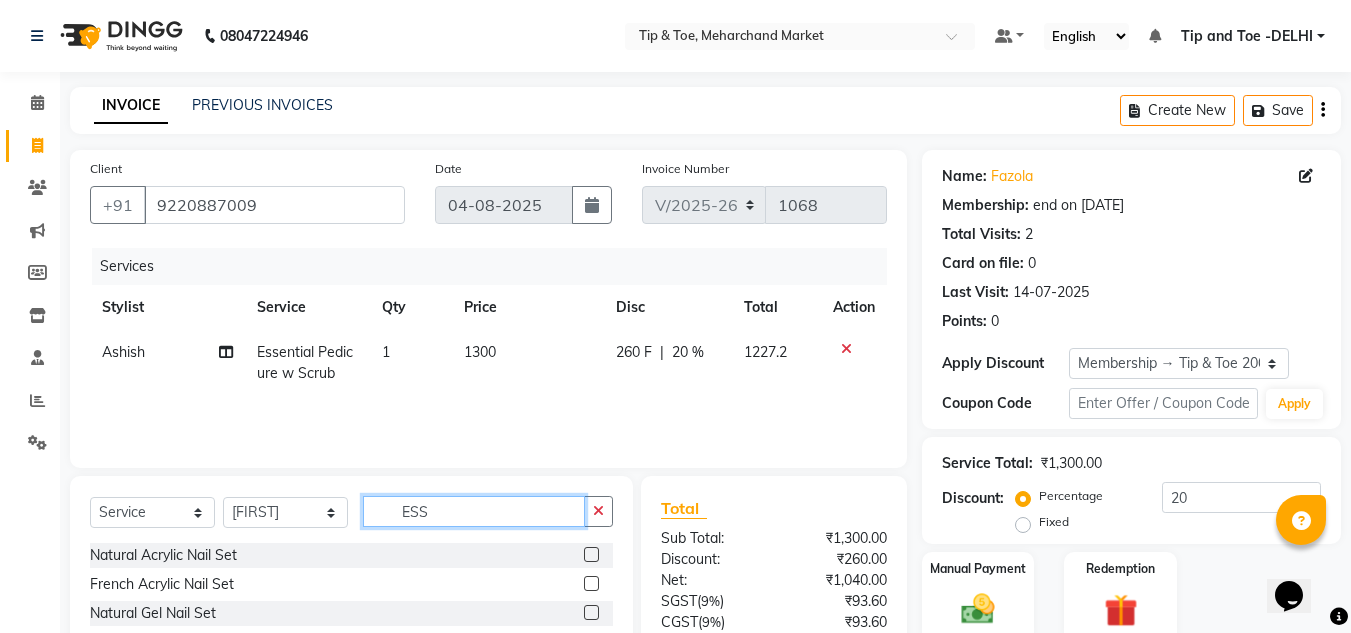 click on "ESS" 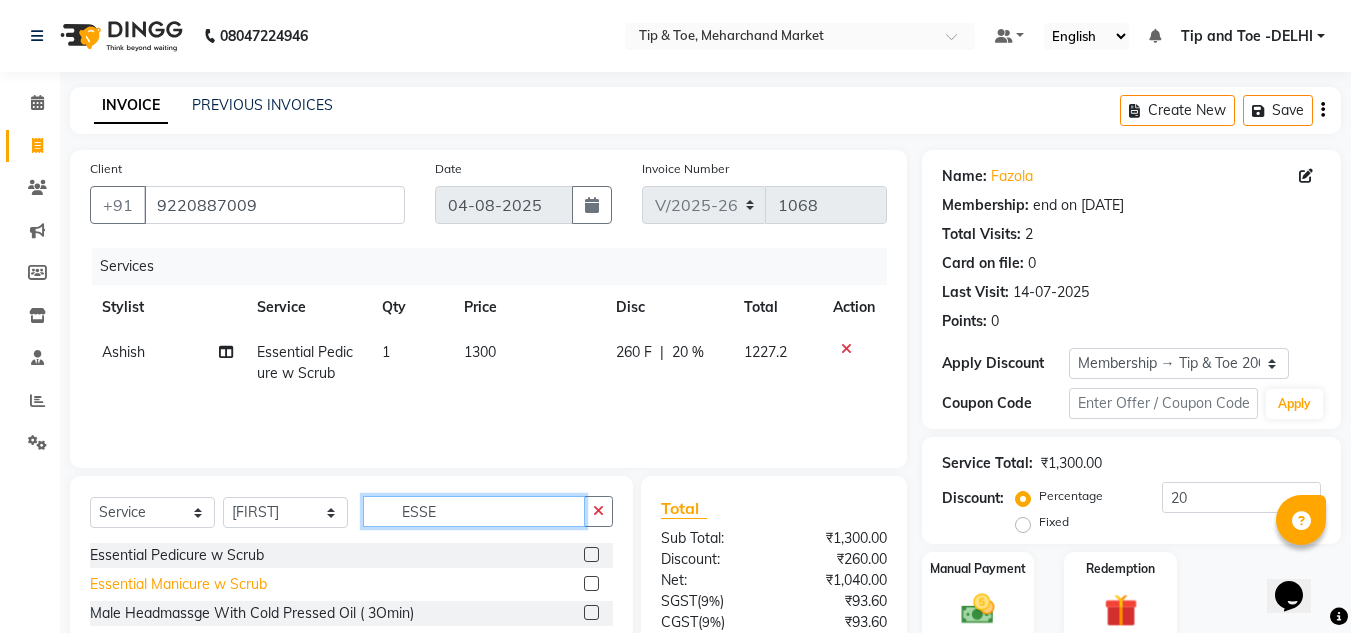 type on "ESSE" 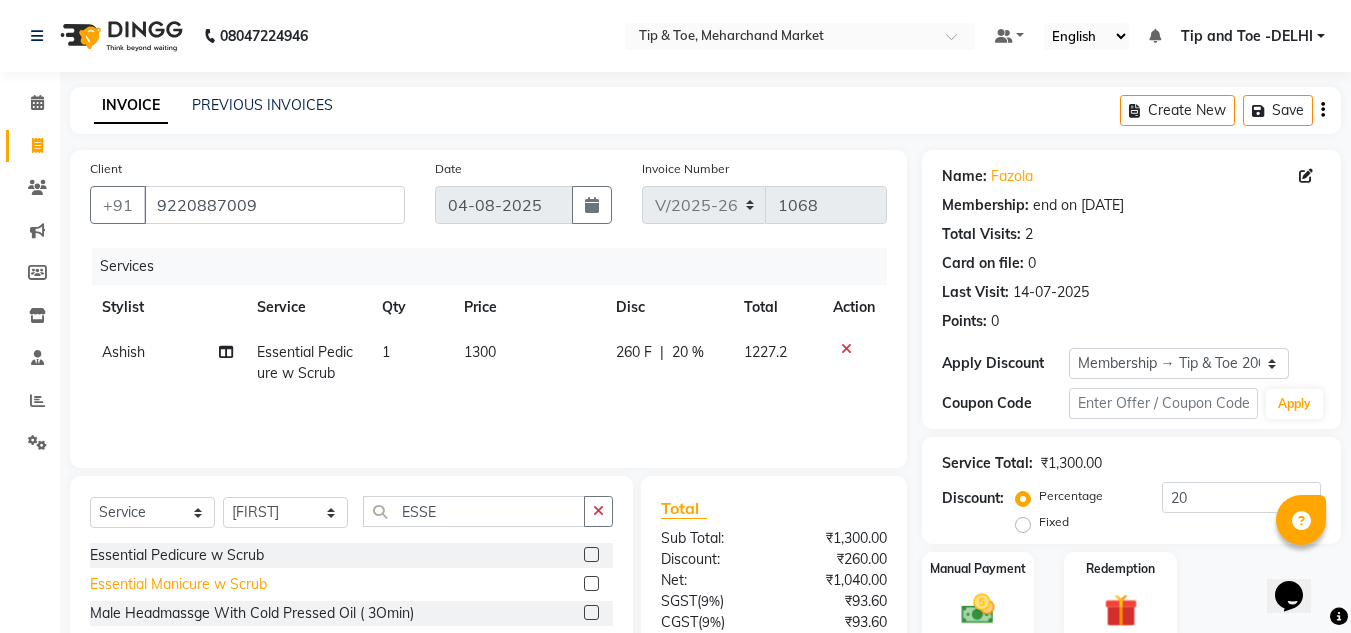 click on "Essential Manicure w Scrub" 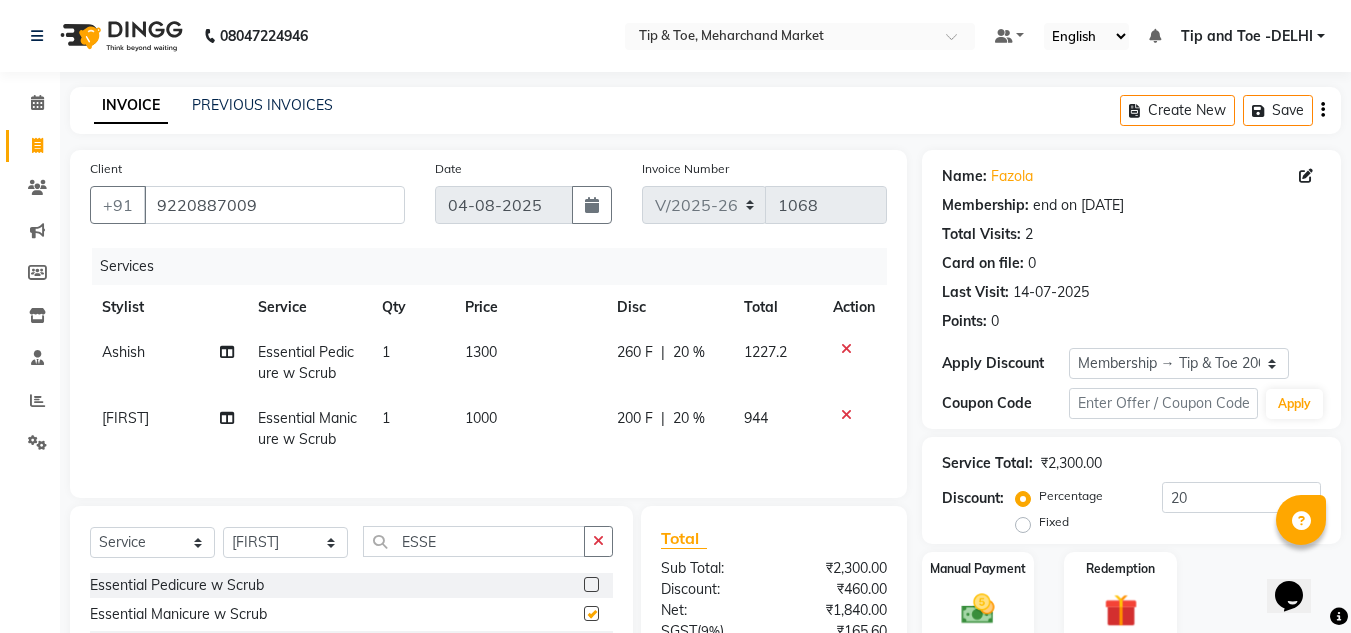 checkbox on "false" 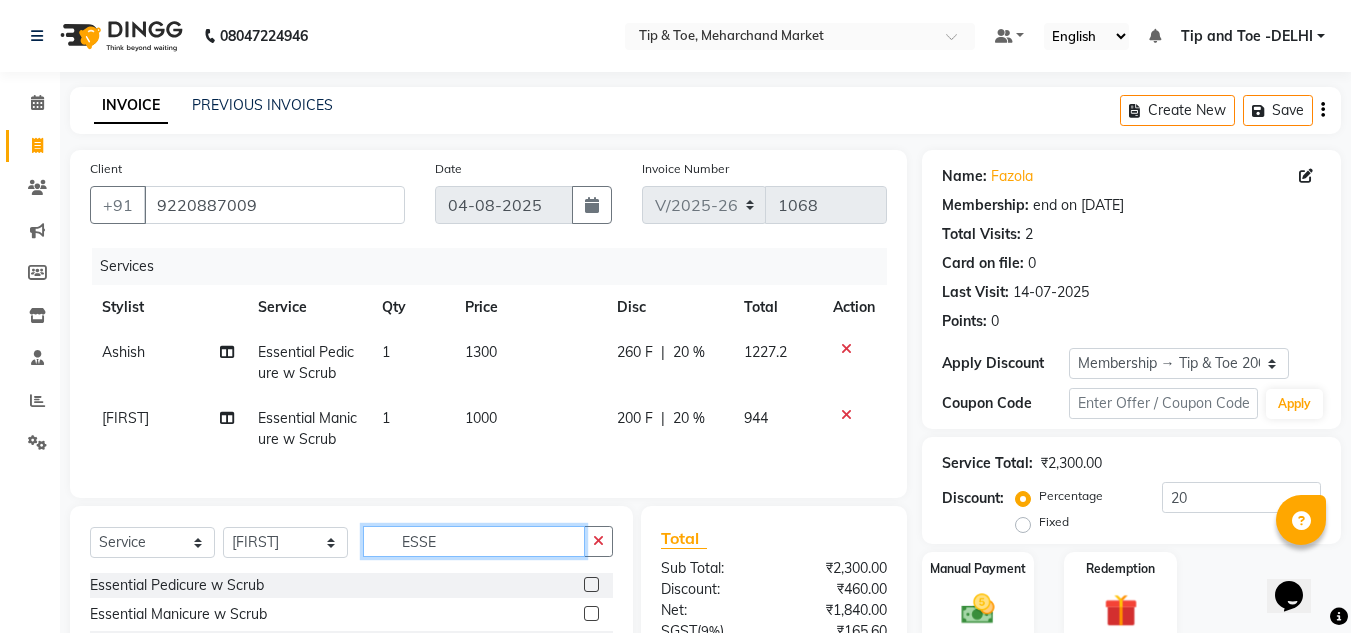 click on "ESSE" 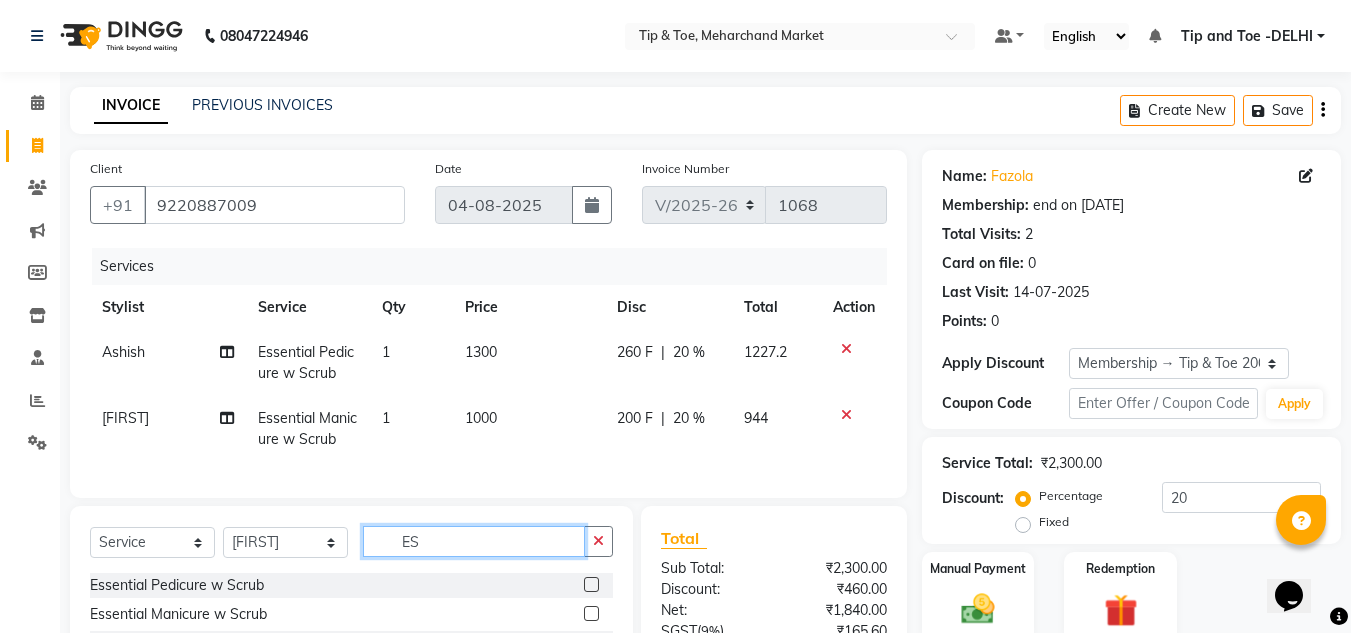 type on "E" 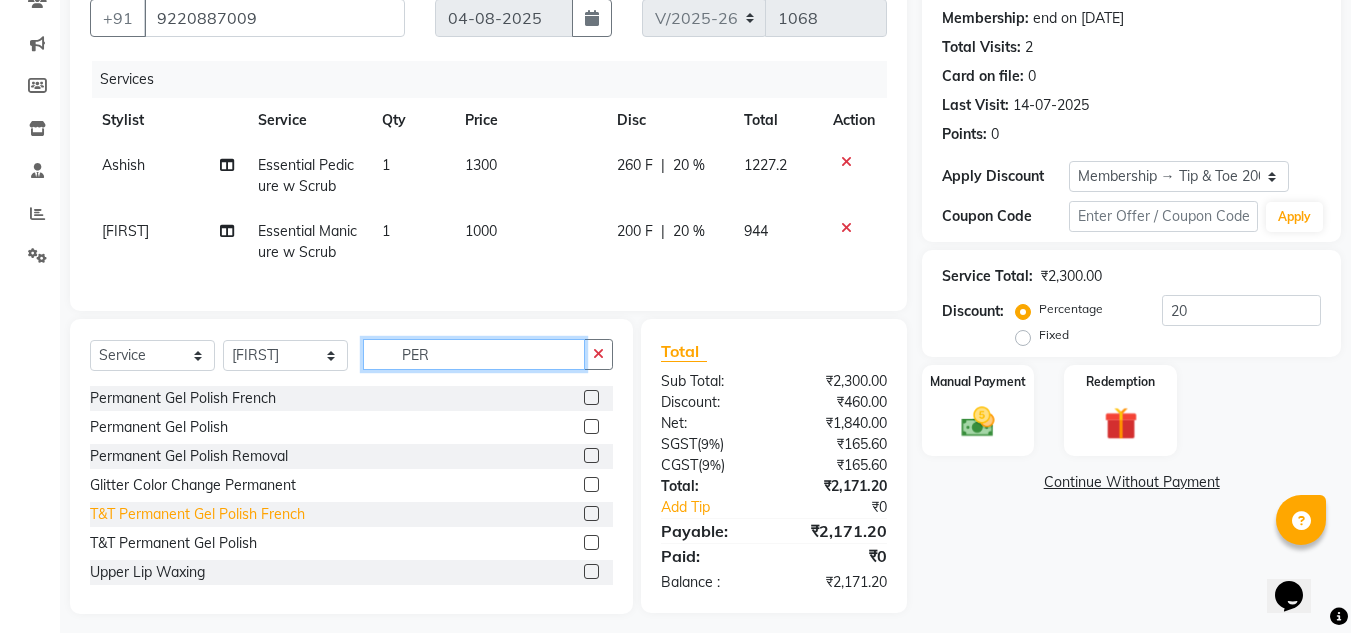 scroll, scrollTop: 213, scrollLeft: 0, axis: vertical 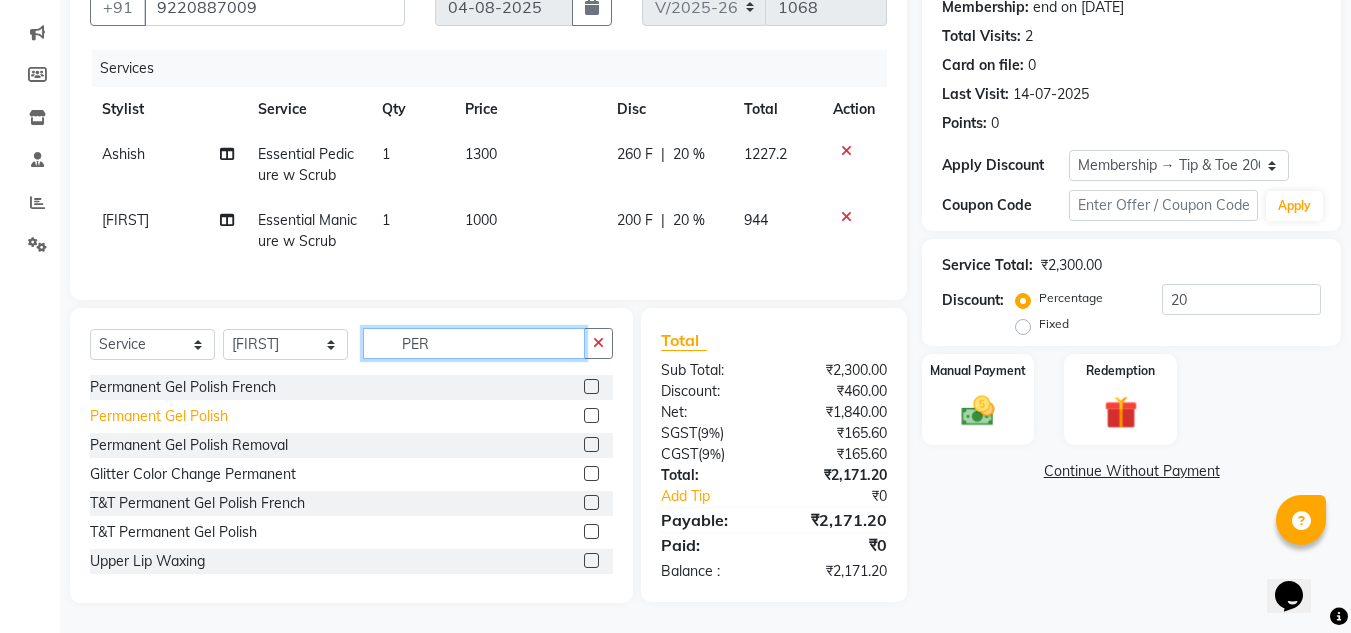 type on "PER" 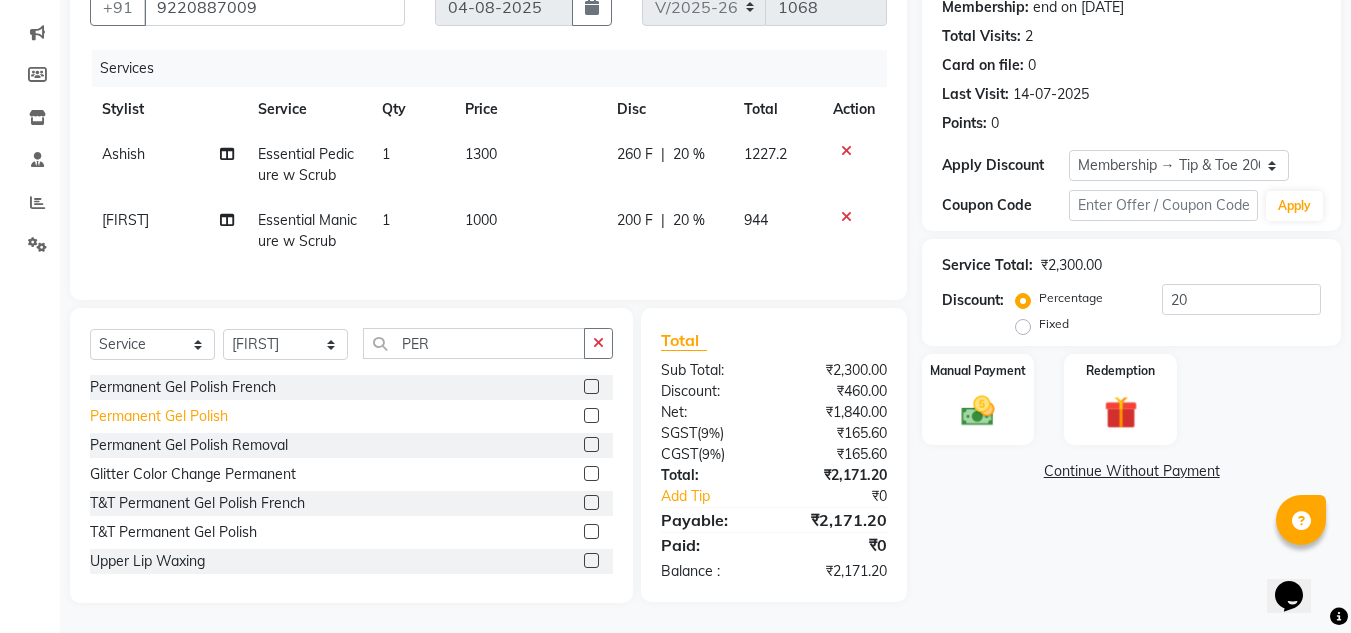 click on "Permanent Gel Polish" 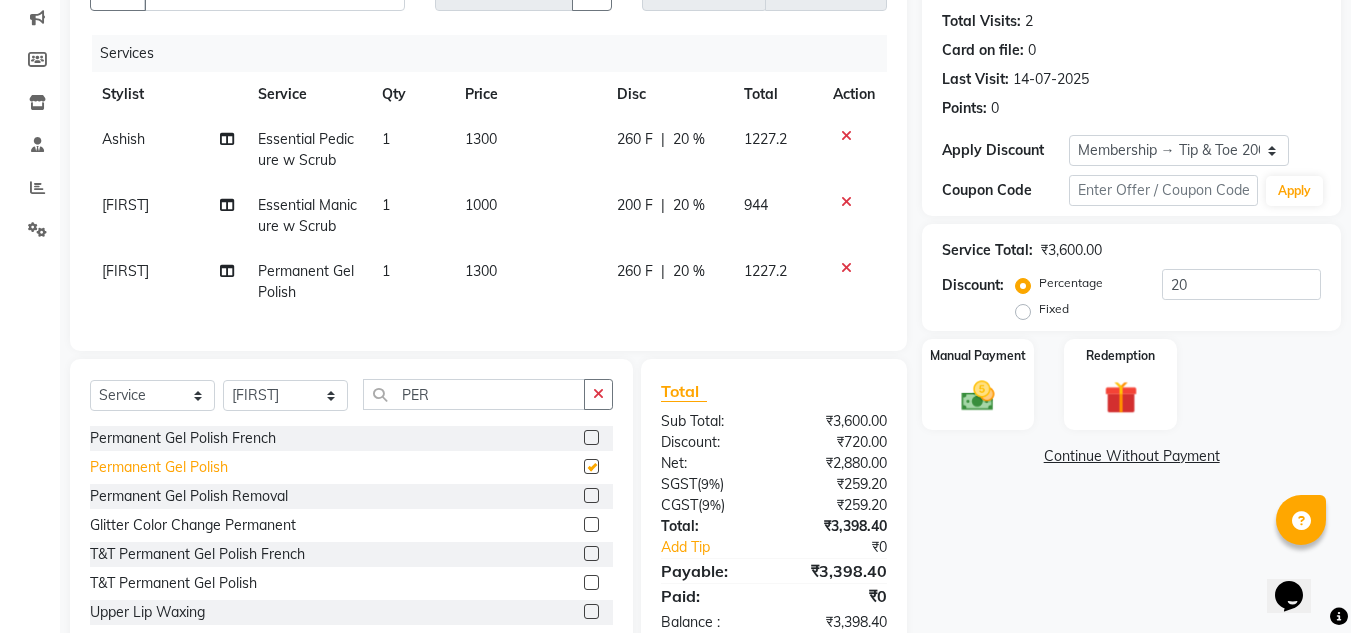 checkbox on "false" 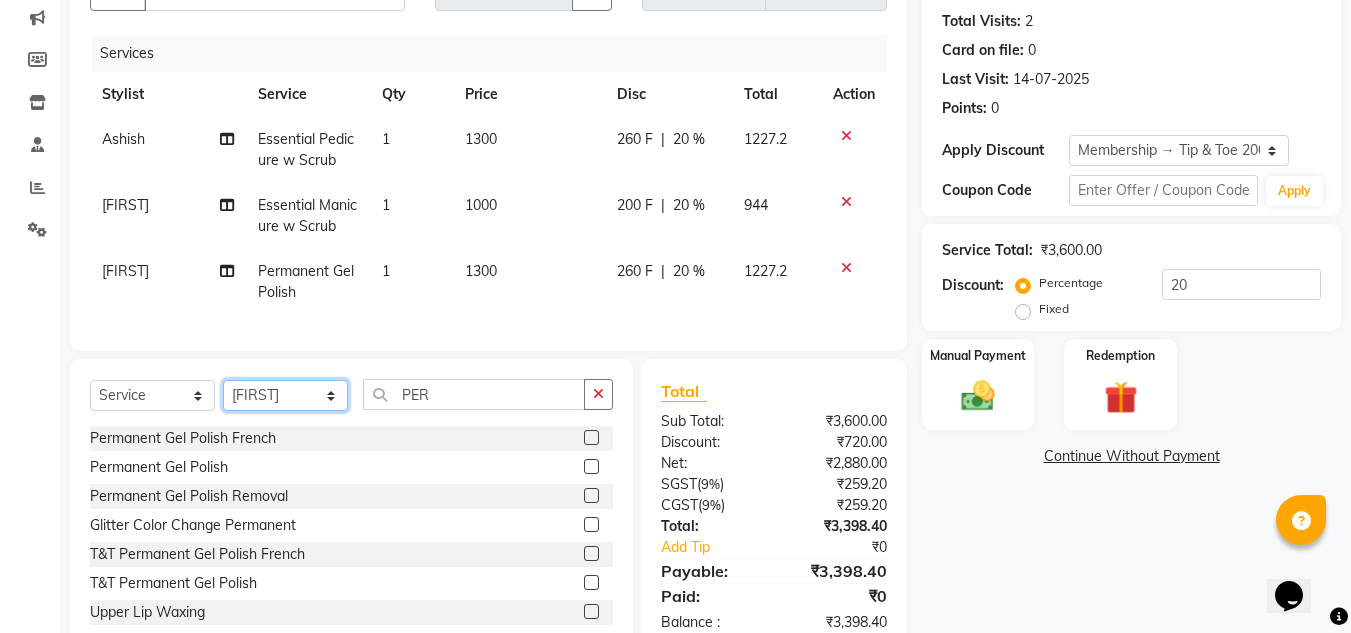 click on "Select Stylist Ashish BOWANG Delhi branch login Gopal KULDEEP Pinki SALINA Salman Sorin SOSHAN UMA" 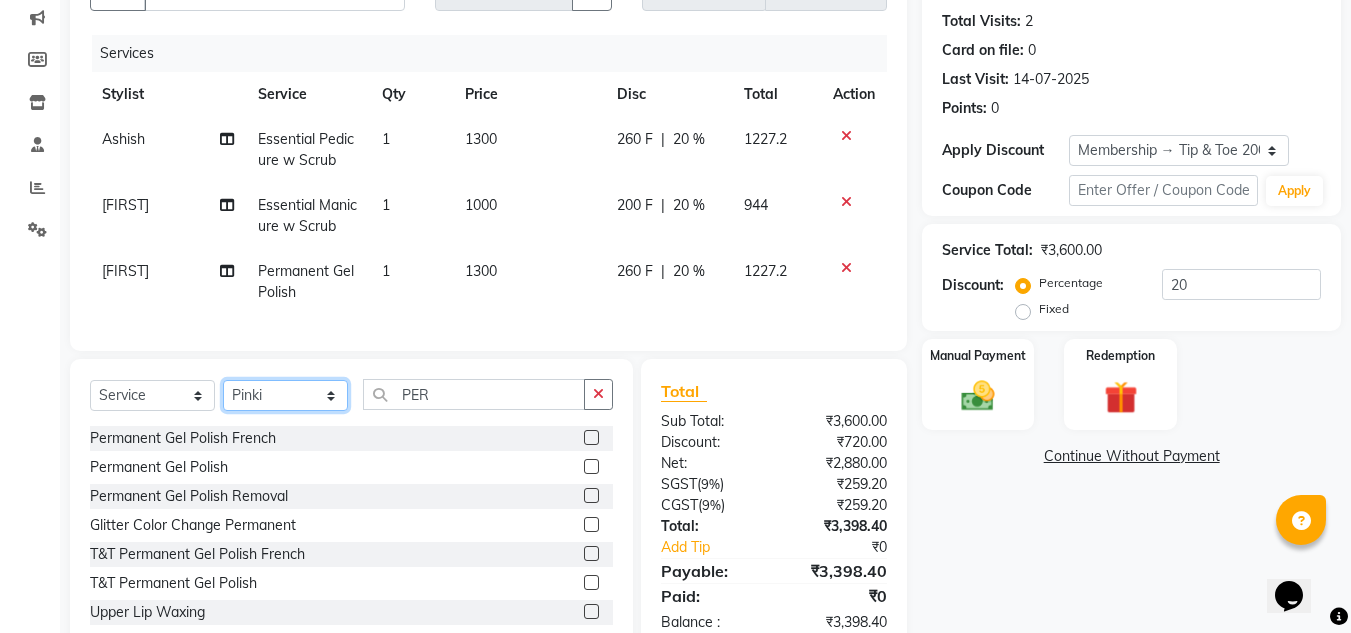 click on "Select Stylist Ashish BOWANG Delhi branch login Gopal KULDEEP Pinki SALINA Salman Sorin SOSHAN UMA" 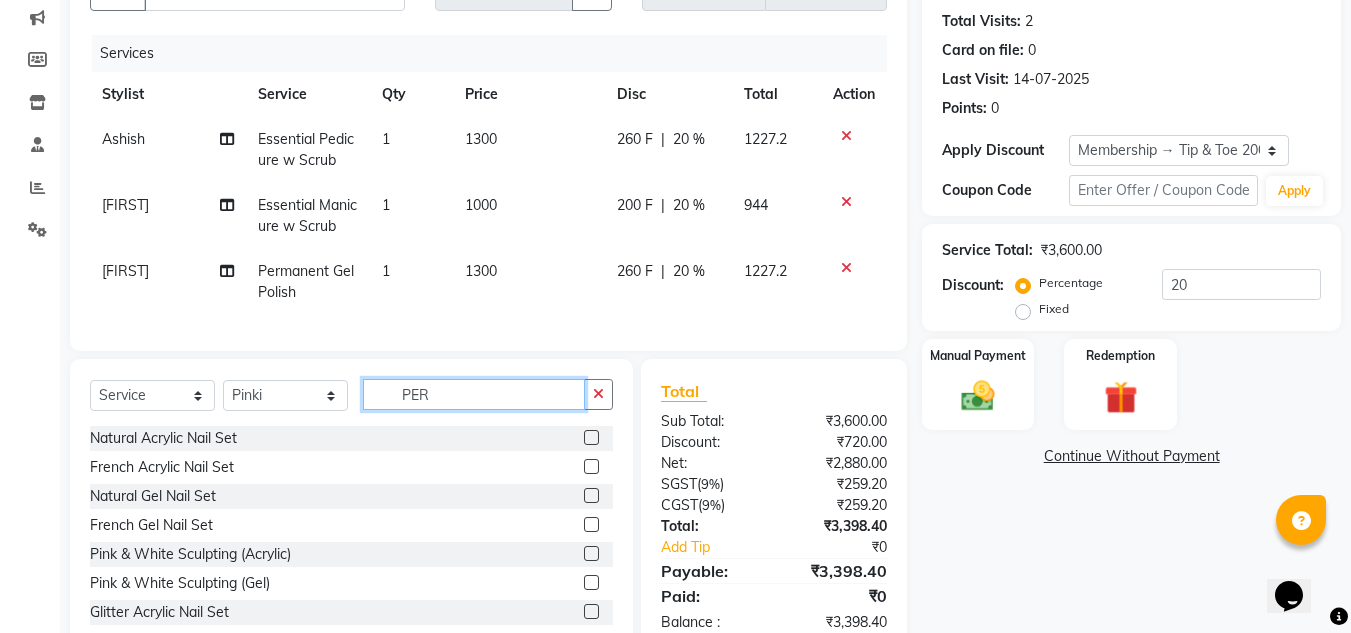 click on "PER" 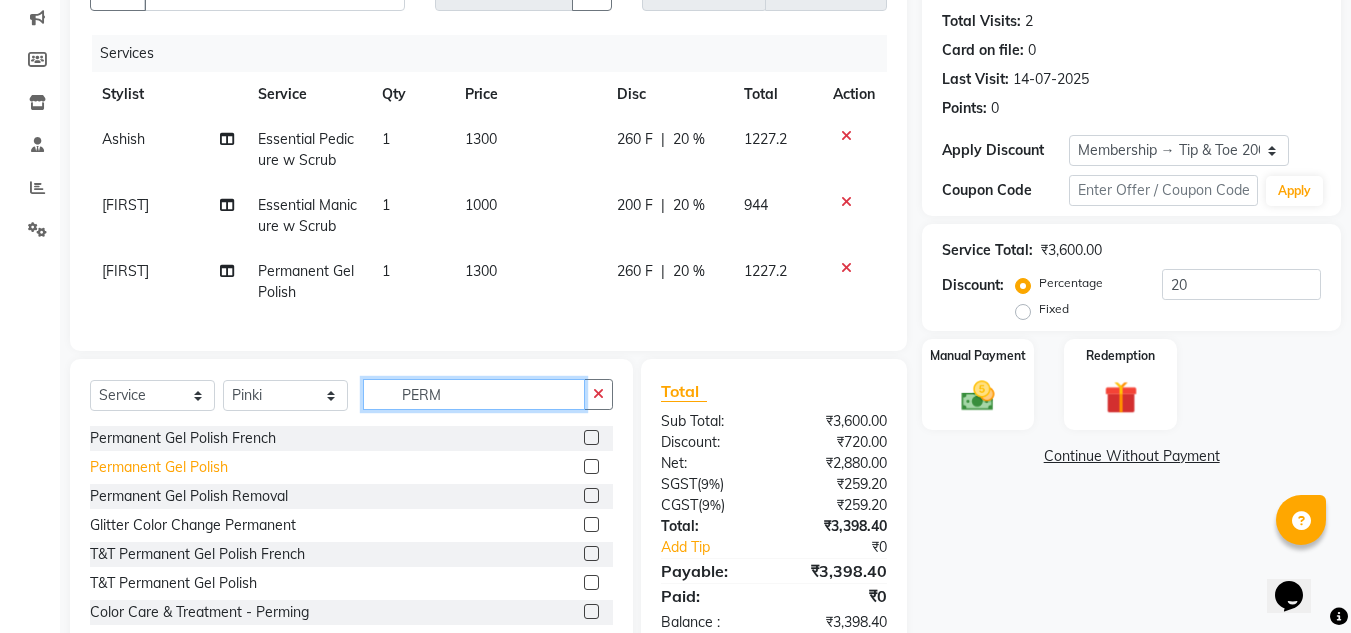 type on "PERM" 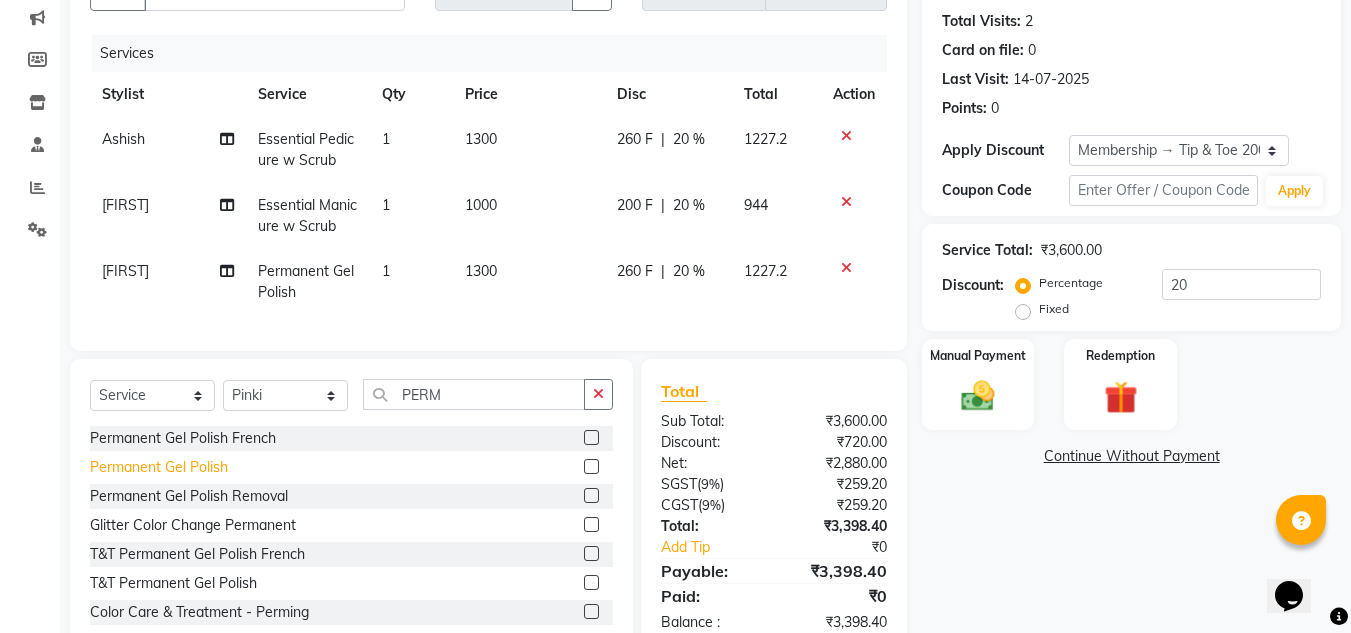 click on "Permanent Gel Polish" 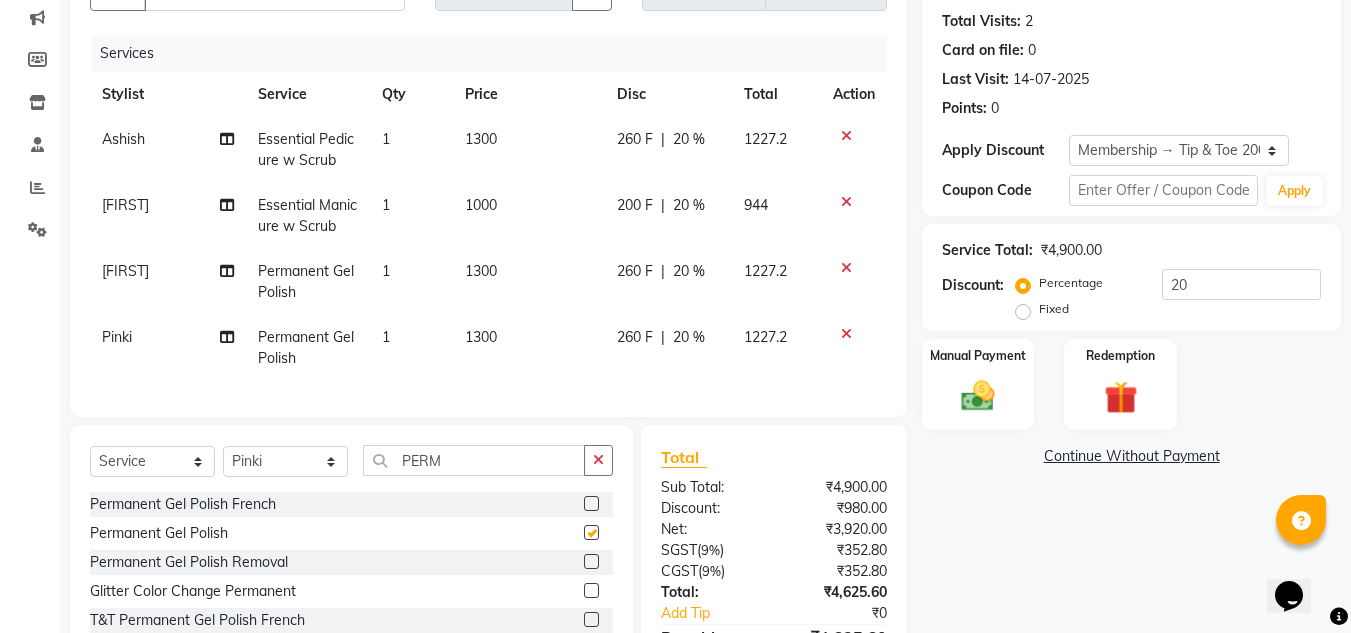checkbox on "false" 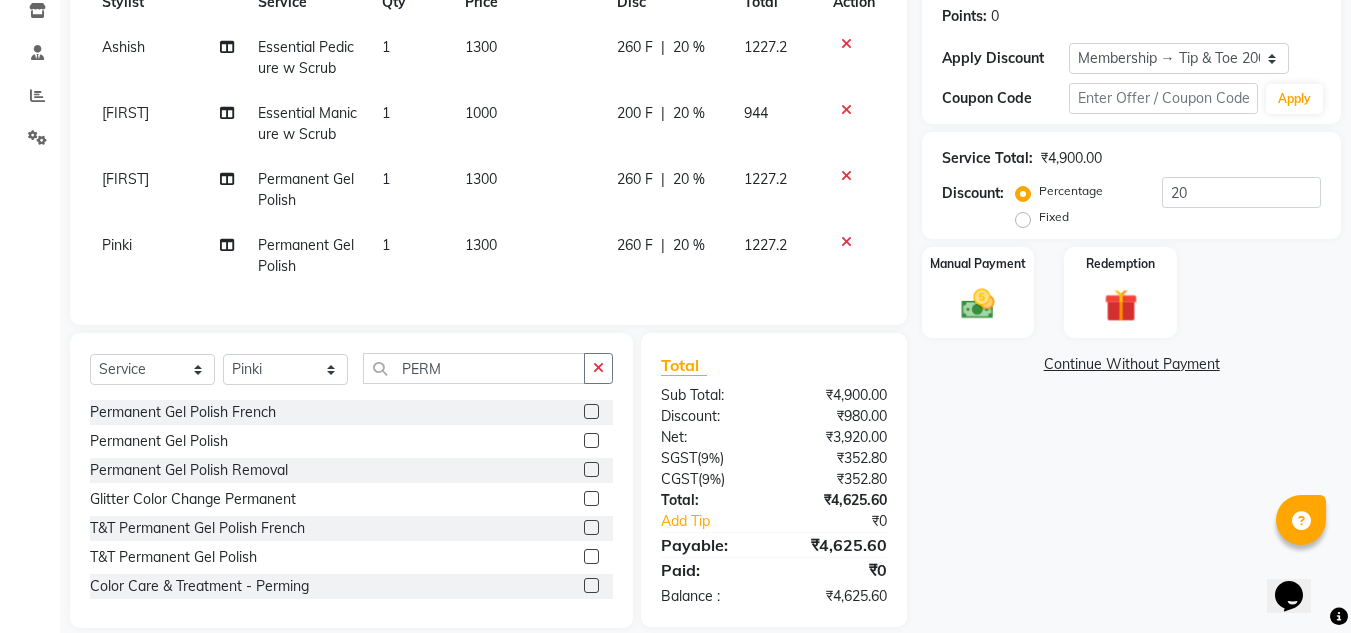scroll, scrollTop: 345, scrollLeft: 0, axis: vertical 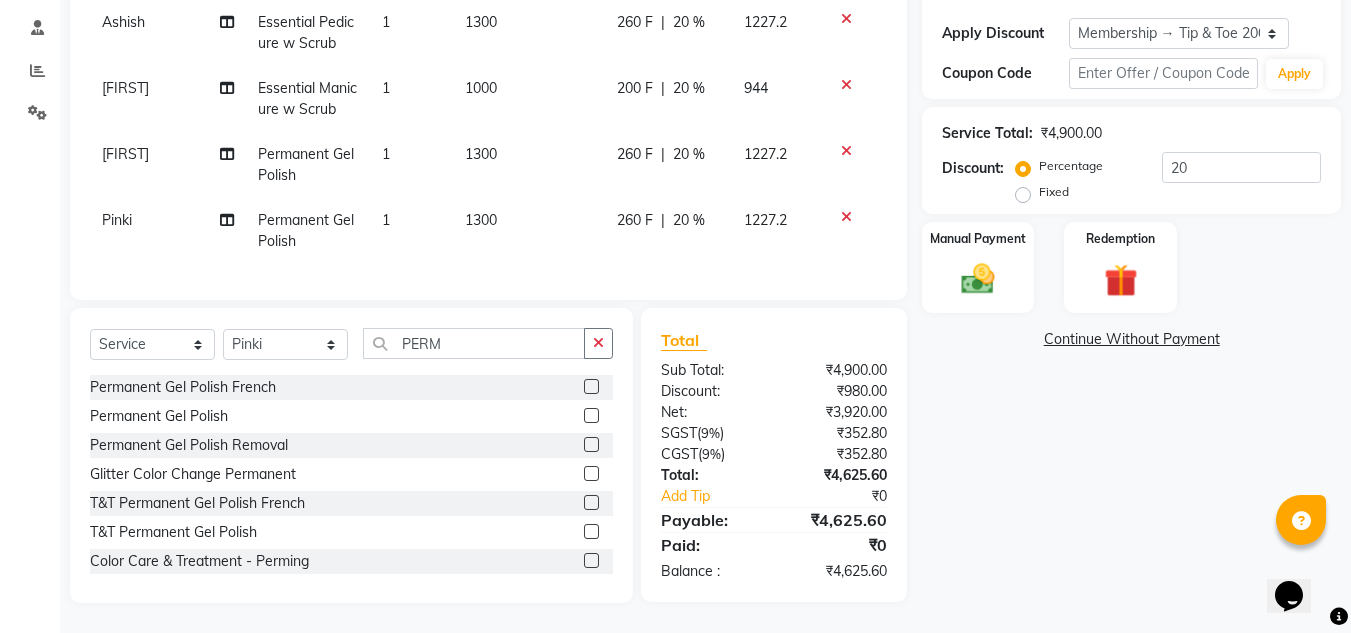 click on "Name: [FIRST]  Membership: end on [DATE] Total Visits:  2 Card on file:  0 Last Visit:   [DATE] Points:   0  Apply Discount Select Membership → Tip & Toe 2000 Membership Coupon Code Apply Service Total:  [CURRENCY][AMOUNT].00  Discount:  Percentage   Fixed  20 Manual Payment Redemption  Continue Without Payment" 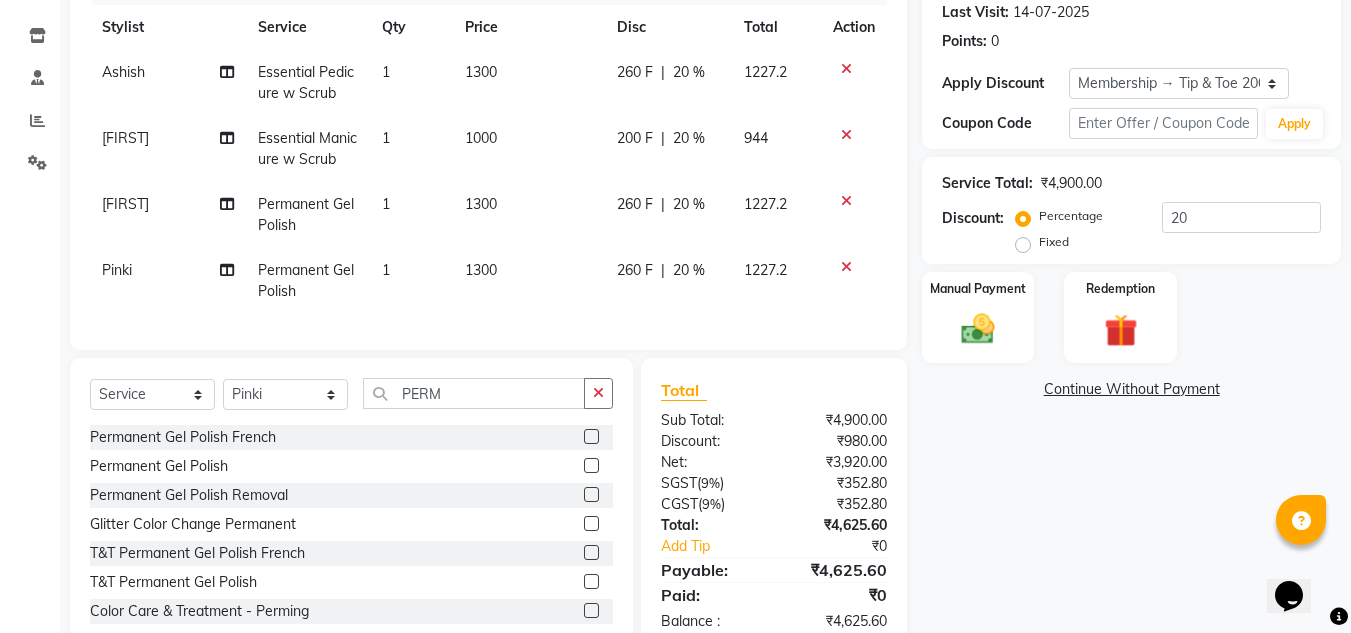 scroll, scrollTop: 245, scrollLeft: 0, axis: vertical 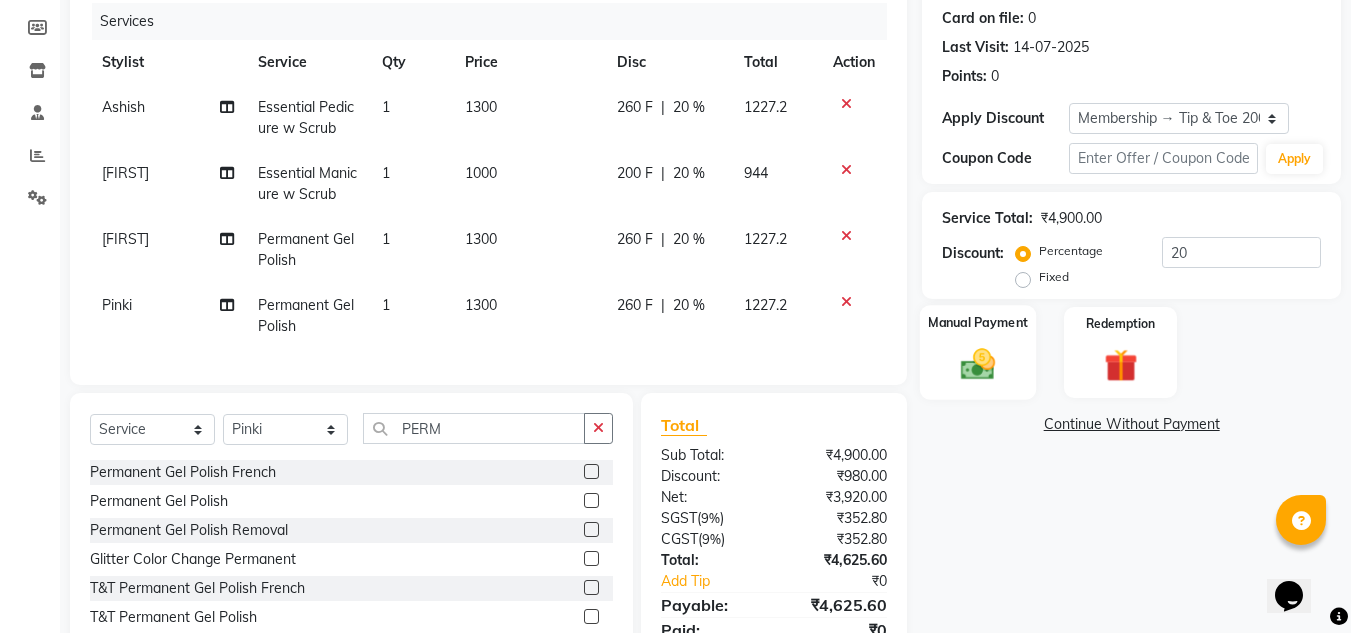 click on "Manual Payment" 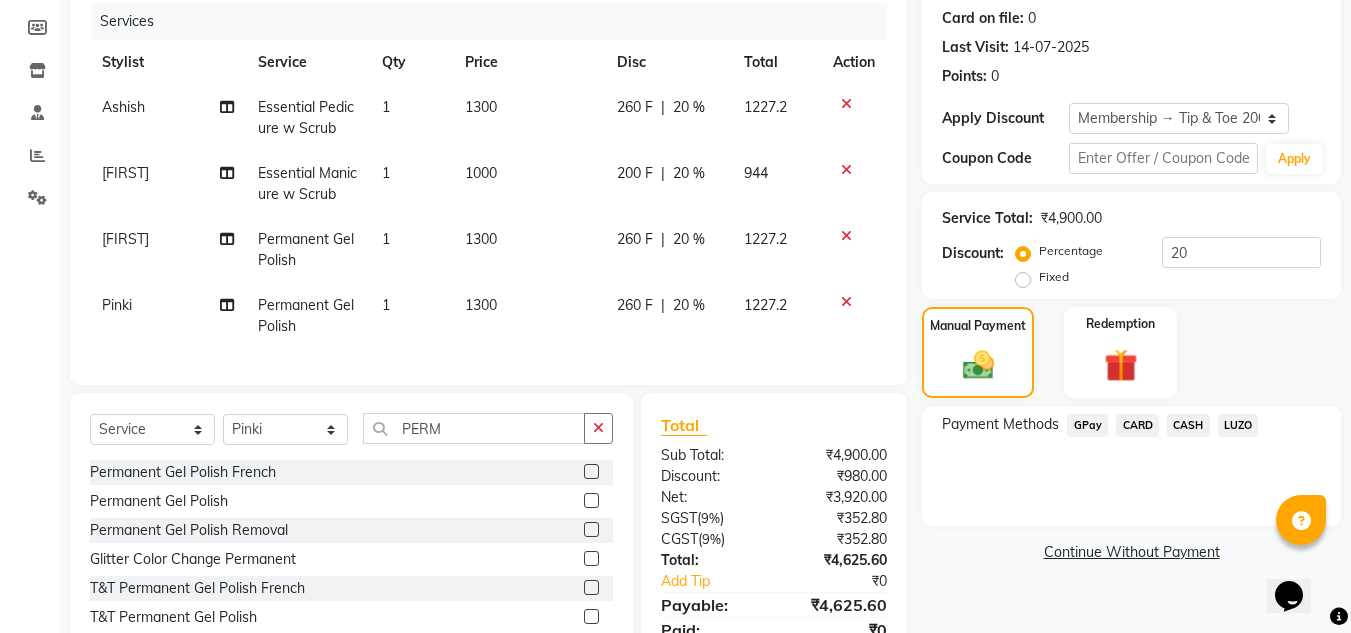 click on "CASH" 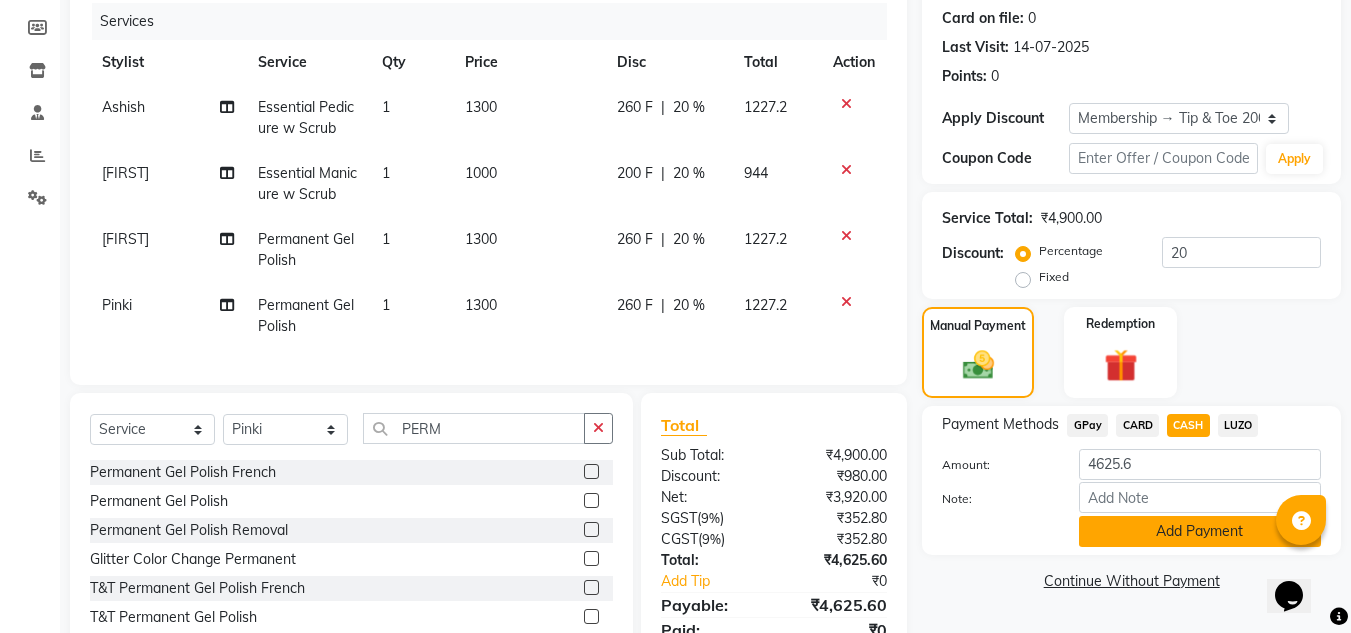 click on "Add Payment" 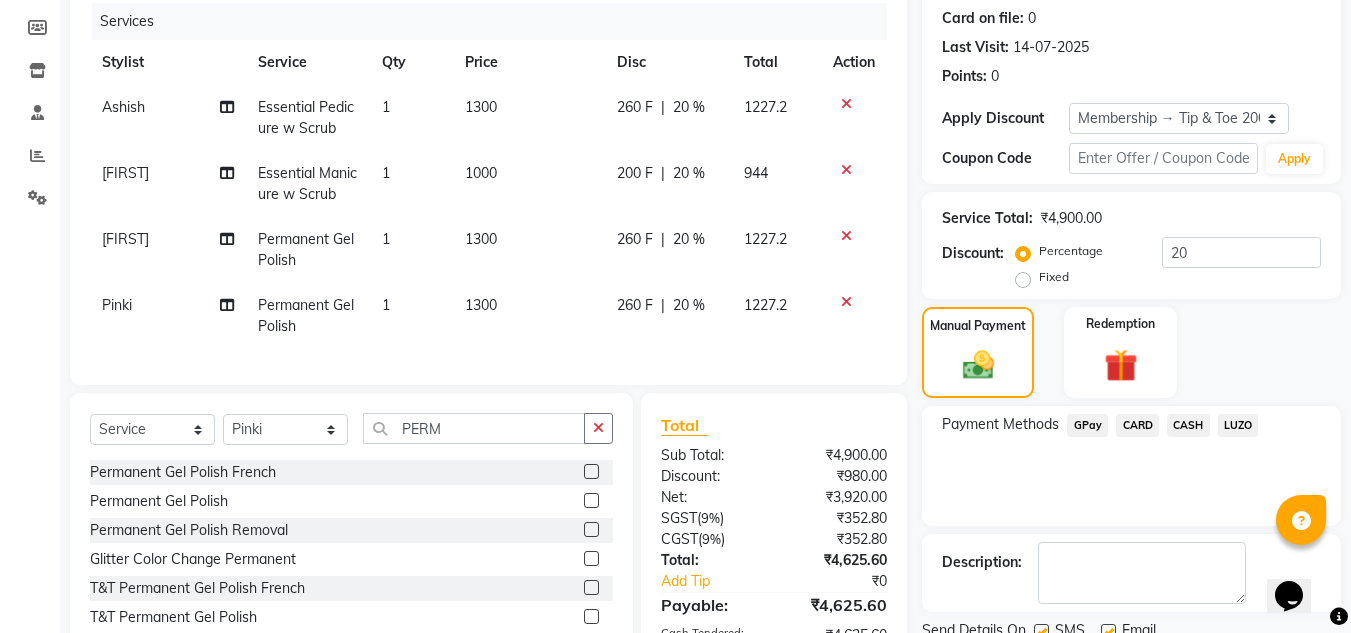 scroll, scrollTop: 415, scrollLeft: 0, axis: vertical 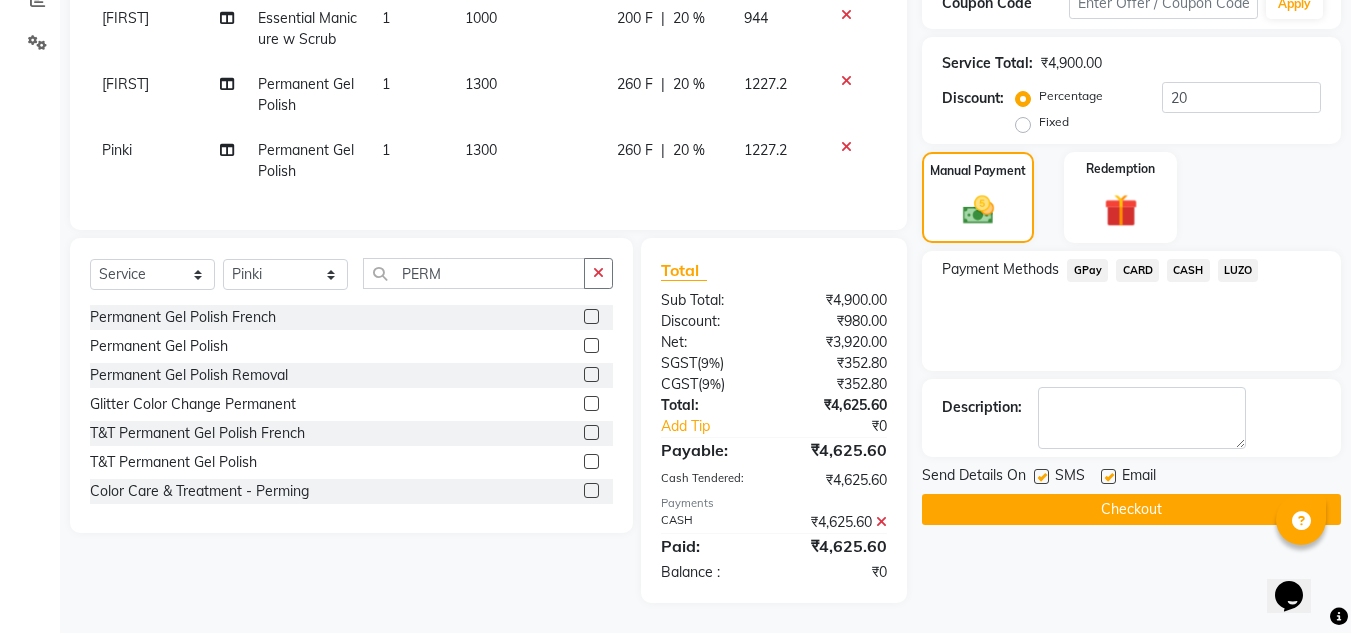 click on "Checkout" 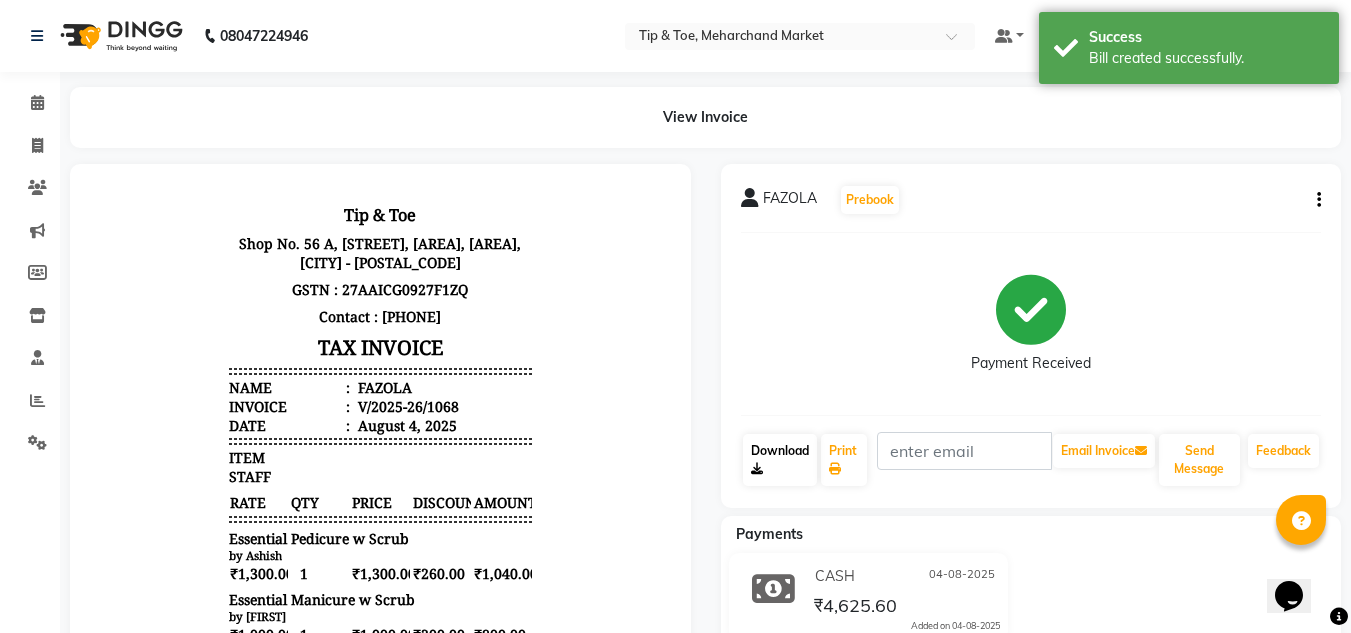 scroll, scrollTop: 0, scrollLeft: 0, axis: both 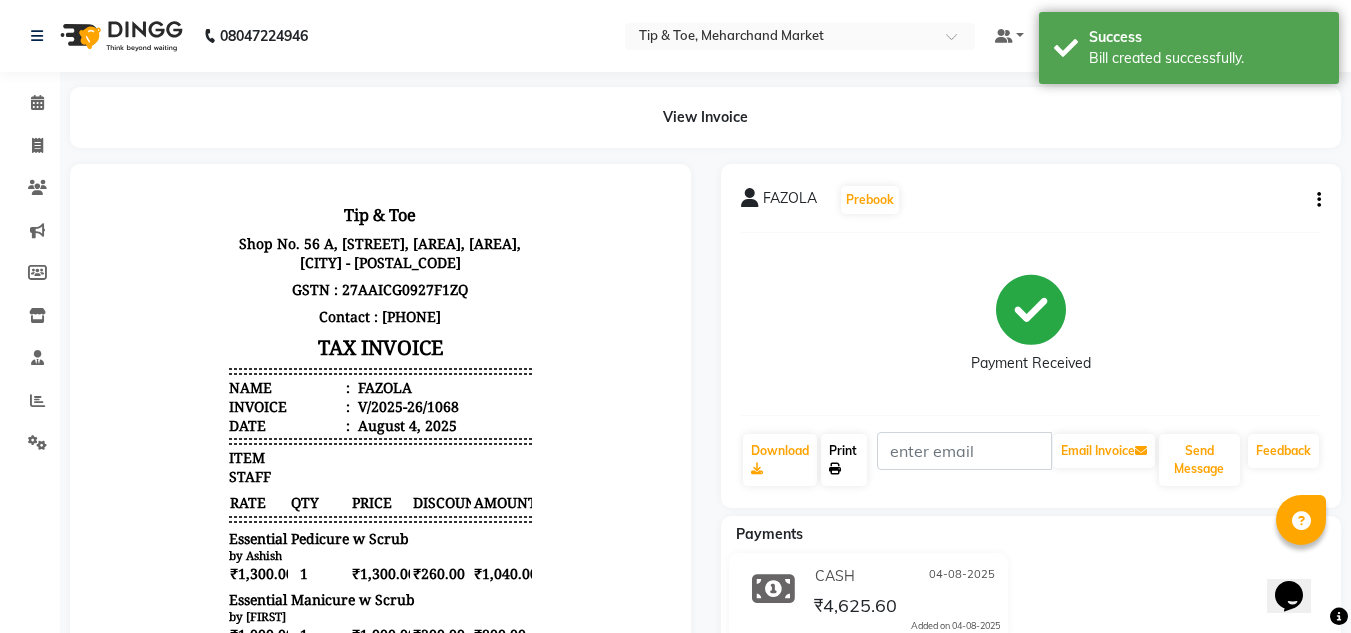 click on "Print" 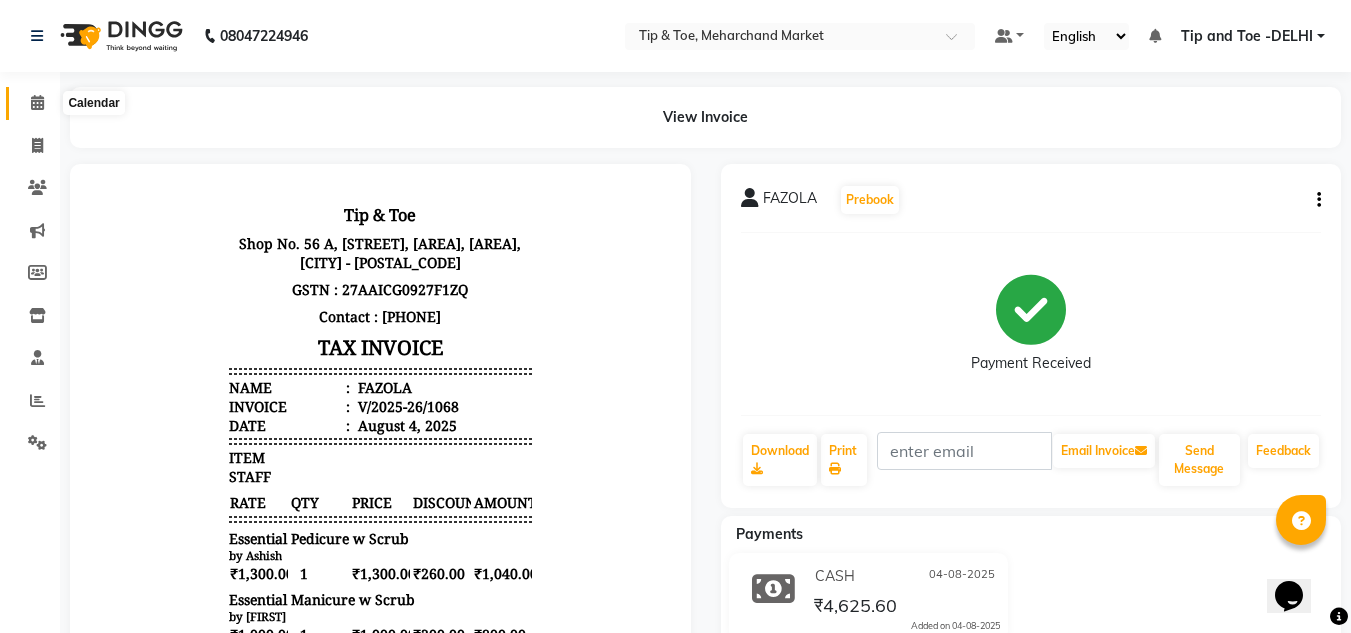 click 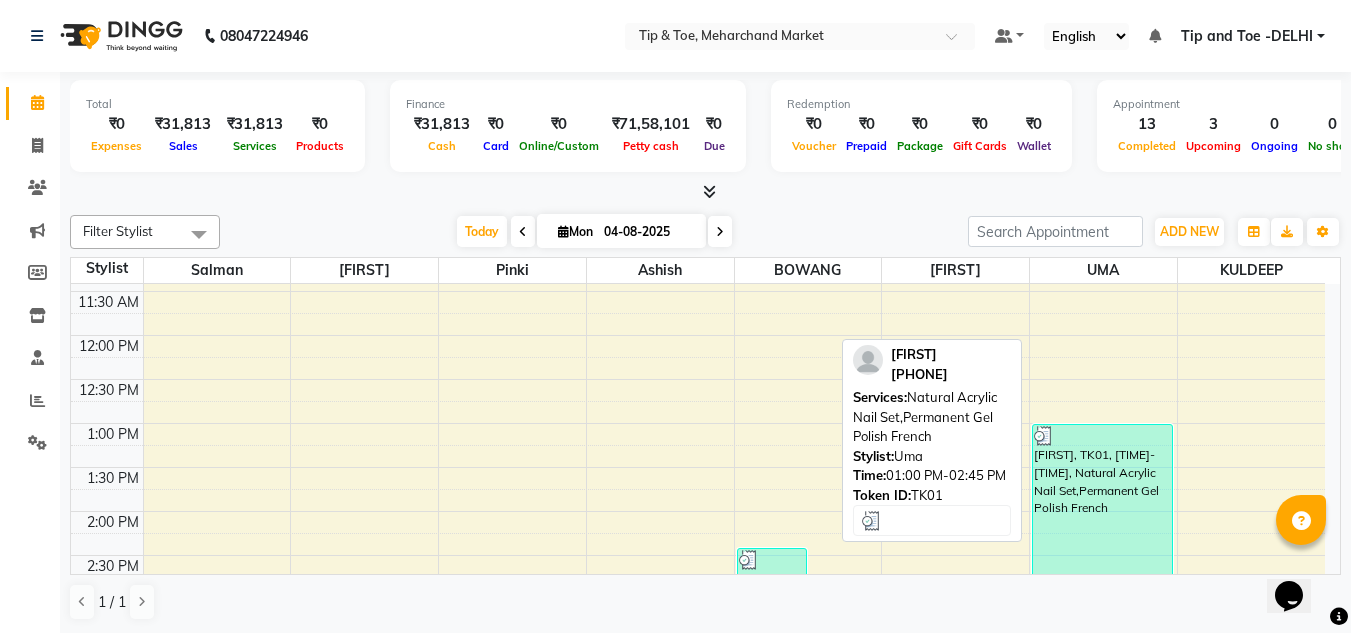 scroll, scrollTop: 600, scrollLeft: 0, axis: vertical 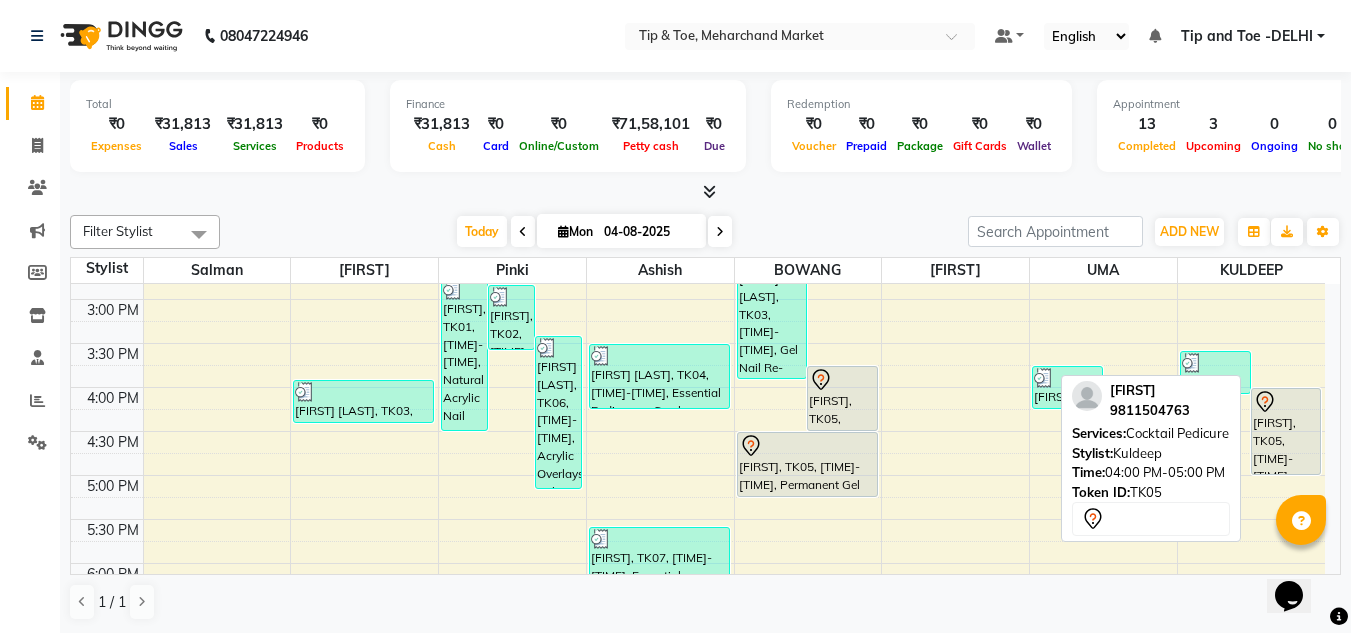click on "[FIRST], TK05, [TIME]-[TIME], Cocktail Pedicure" at bounding box center [1286, 431] 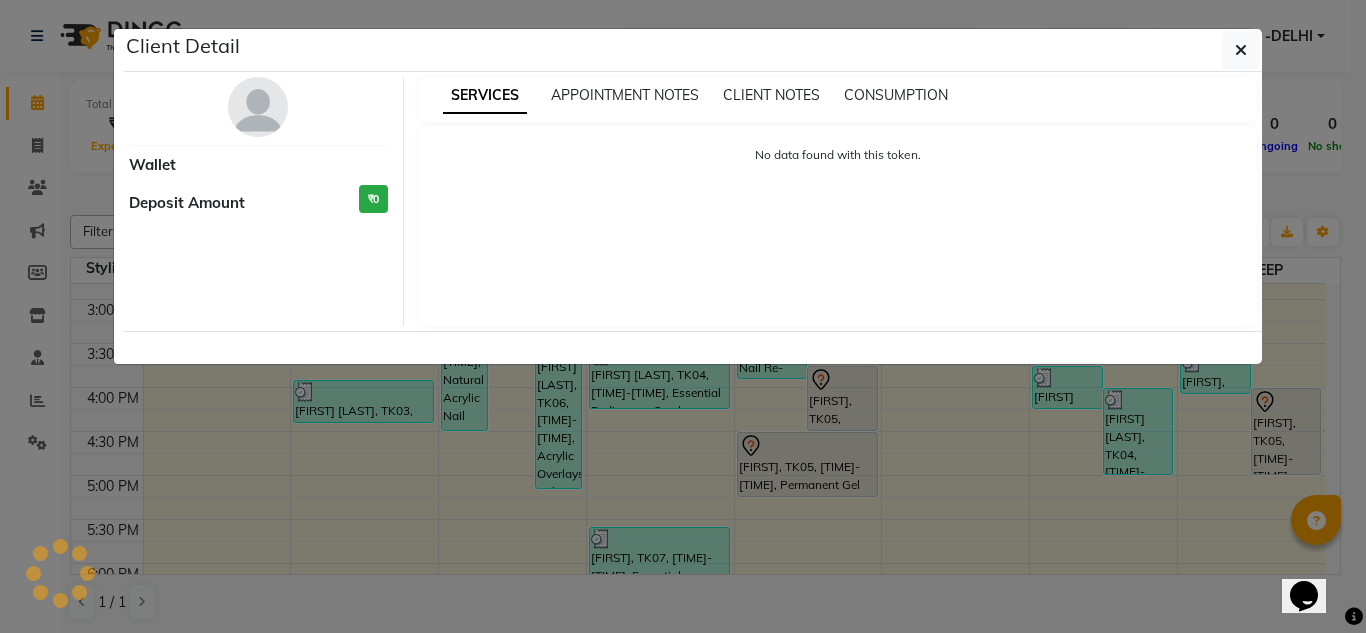 select on "7" 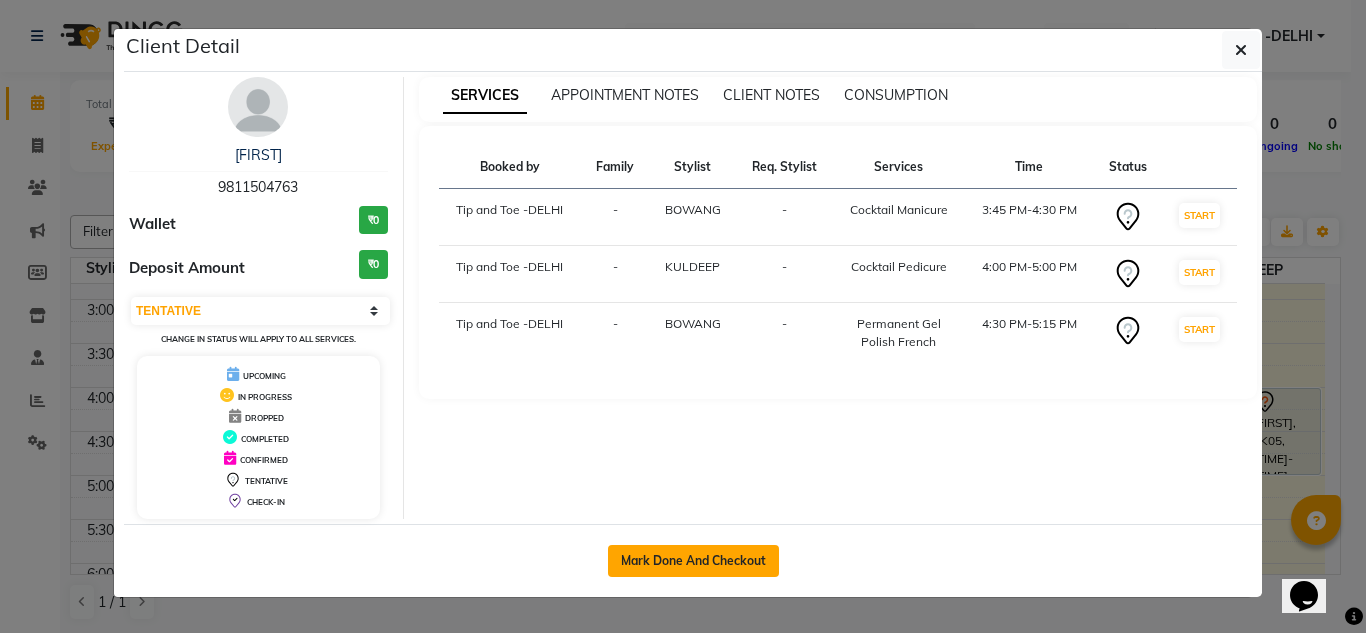 click on "Mark Done And Checkout" 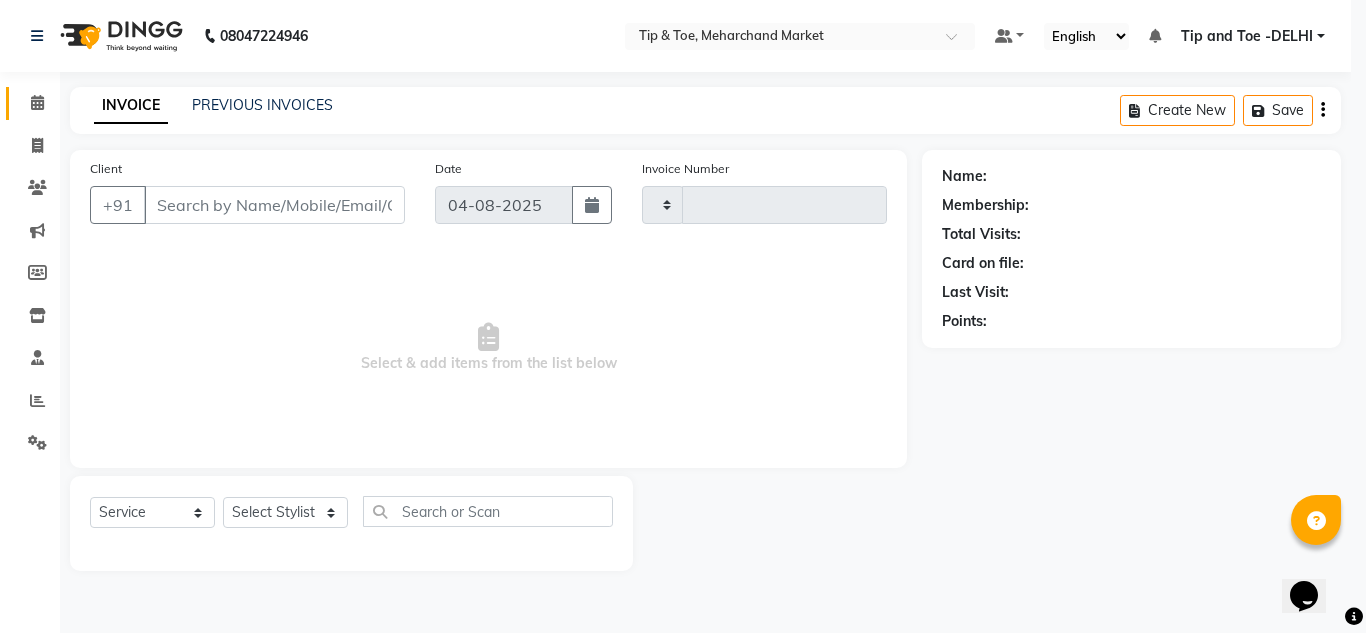 type on "1069" 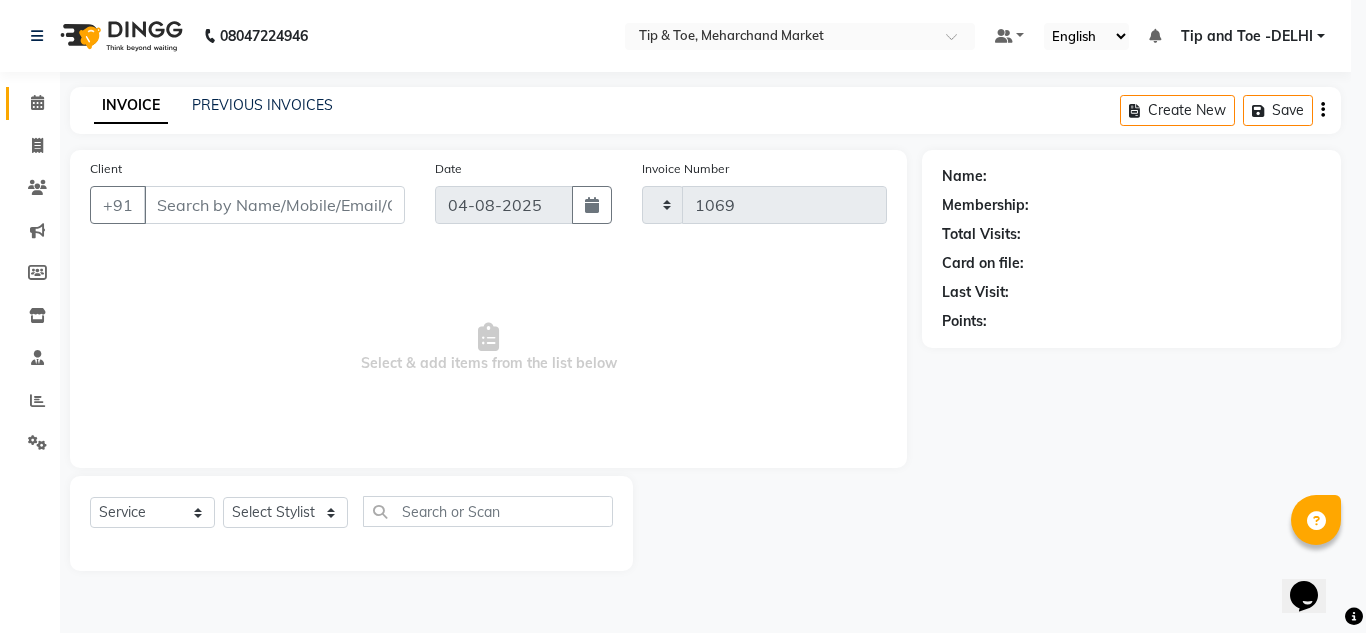 select on "5940" 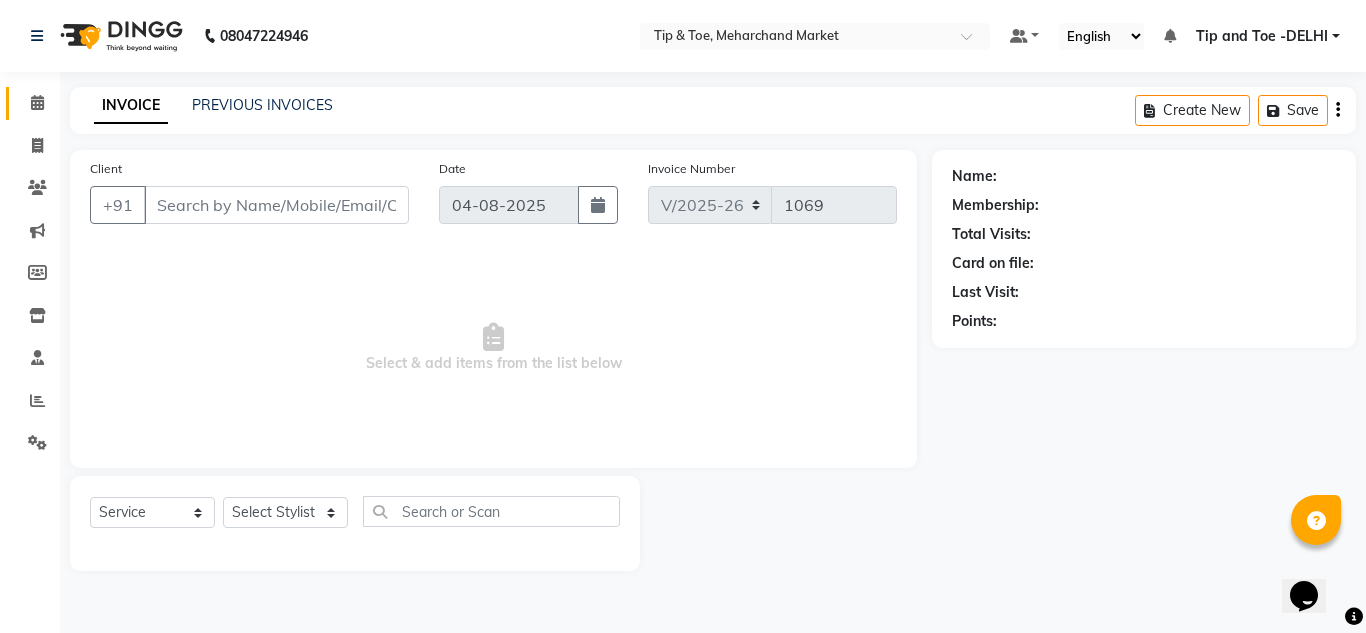 type on "9811504763" 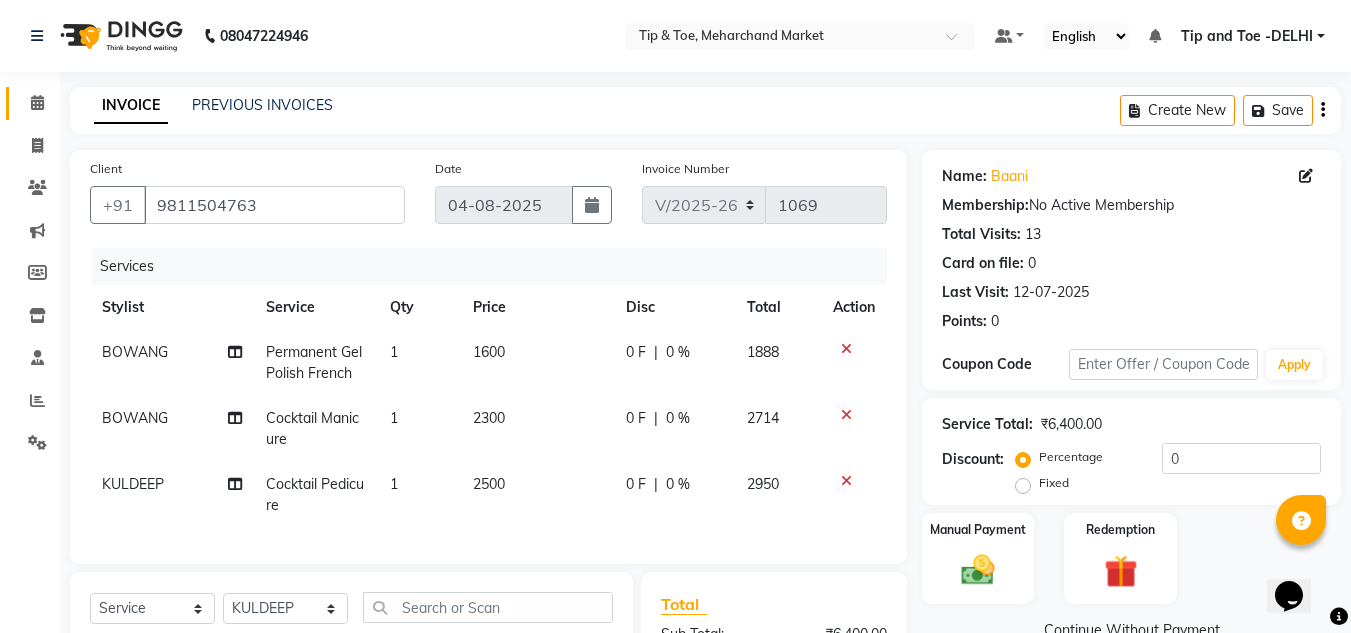 scroll, scrollTop: 279, scrollLeft: 0, axis: vertical 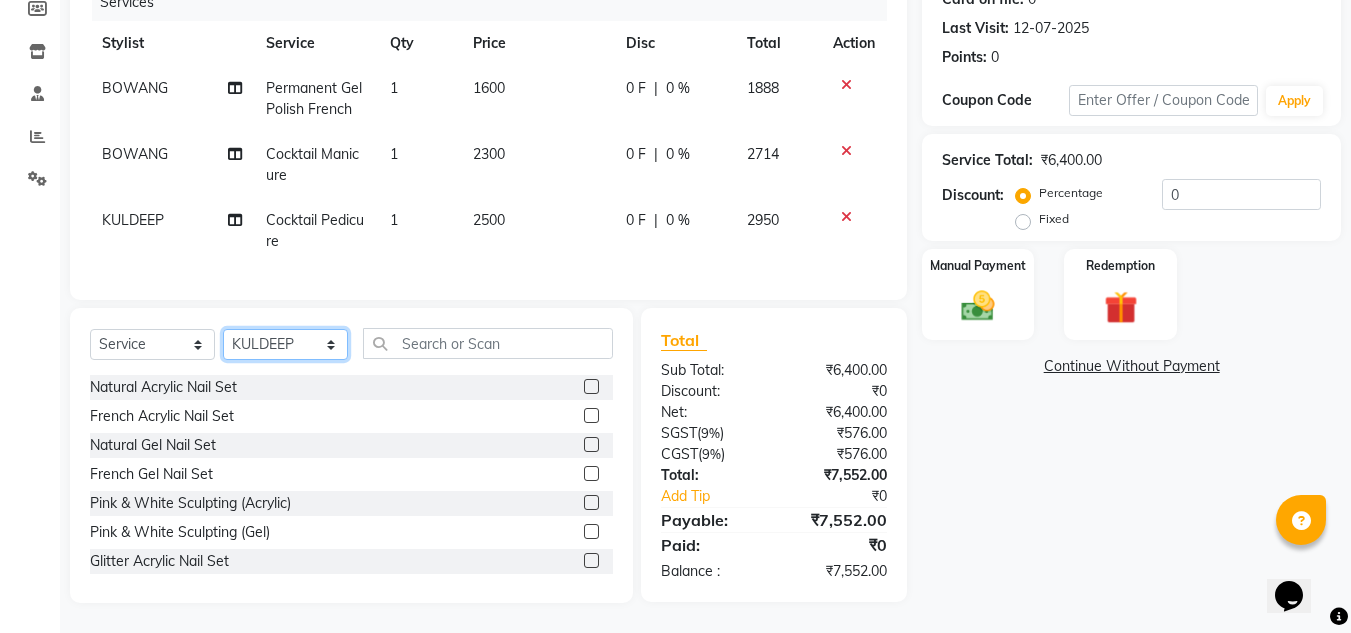 click on "Select Stylist Ashish BOWANG Delhi branch login Gopal KULDEEP Pinki SALINA Salman Sorin SOSHAN UMA" 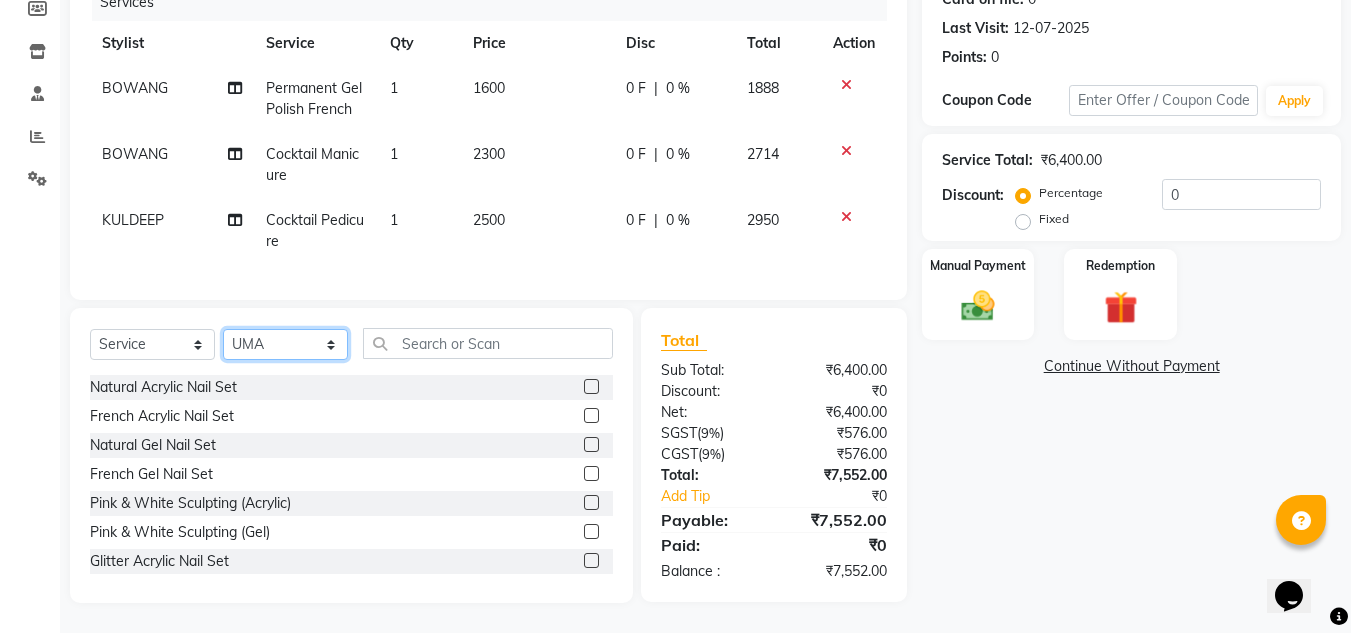 click on "Select Stylist Ashish BOWANG Delhi branch login Gopal KULDEEP Pinki SALINA Salman Sorin SOSHAN UMA" 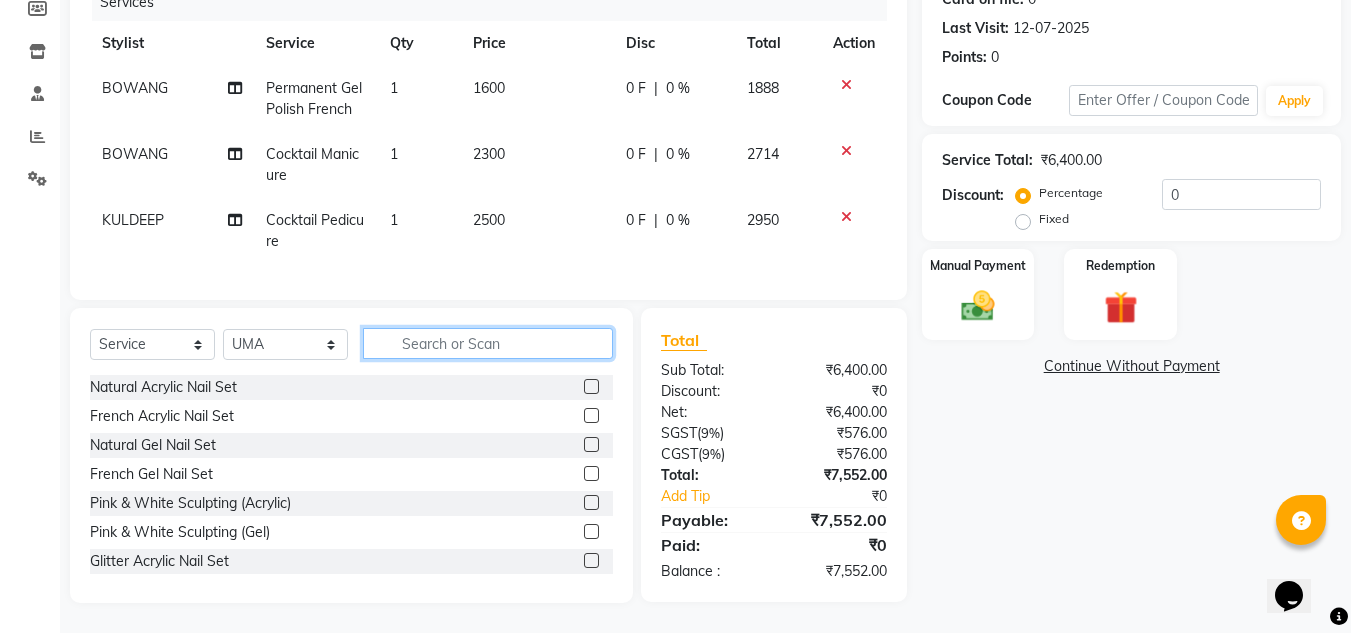 click 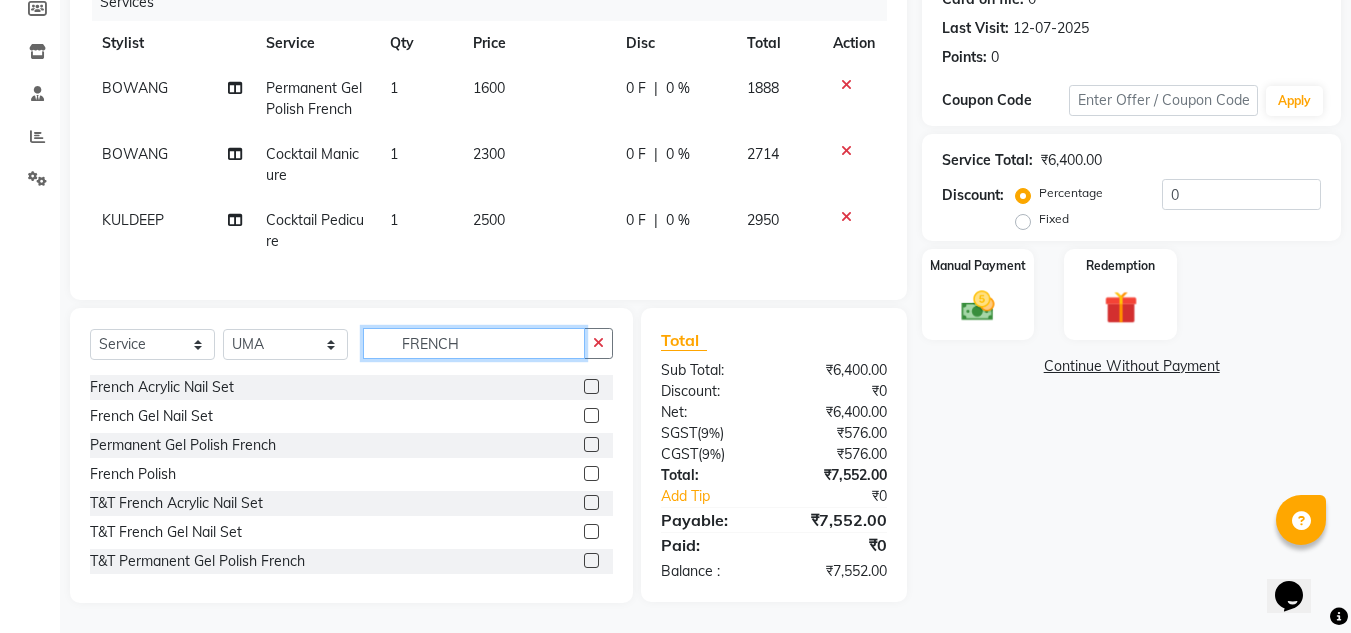 type on "FRENCH" 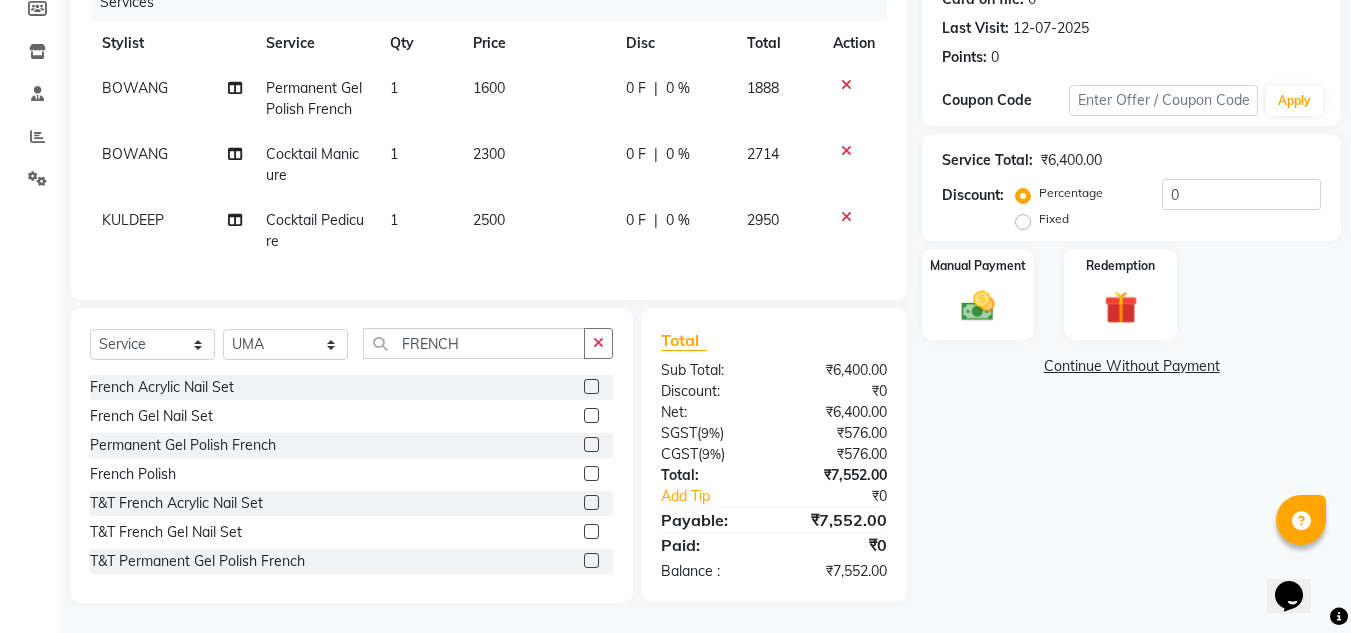 click on "Permanent Gel Polish French" 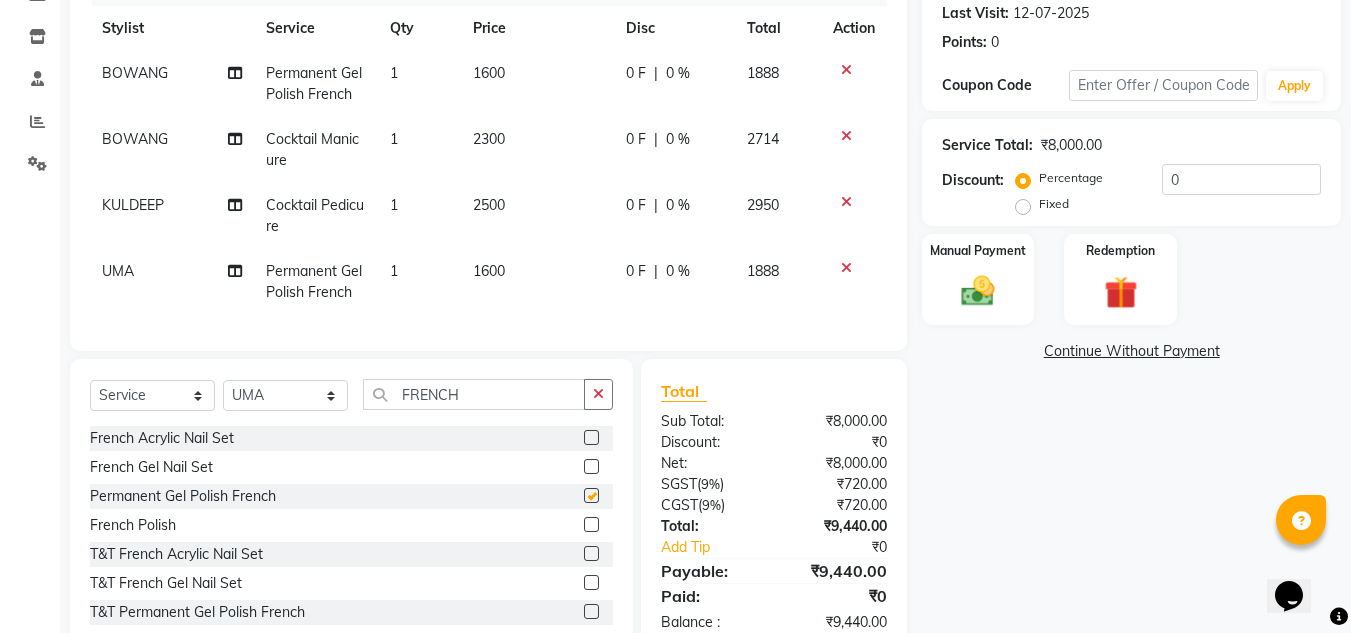 checkbox on "false" 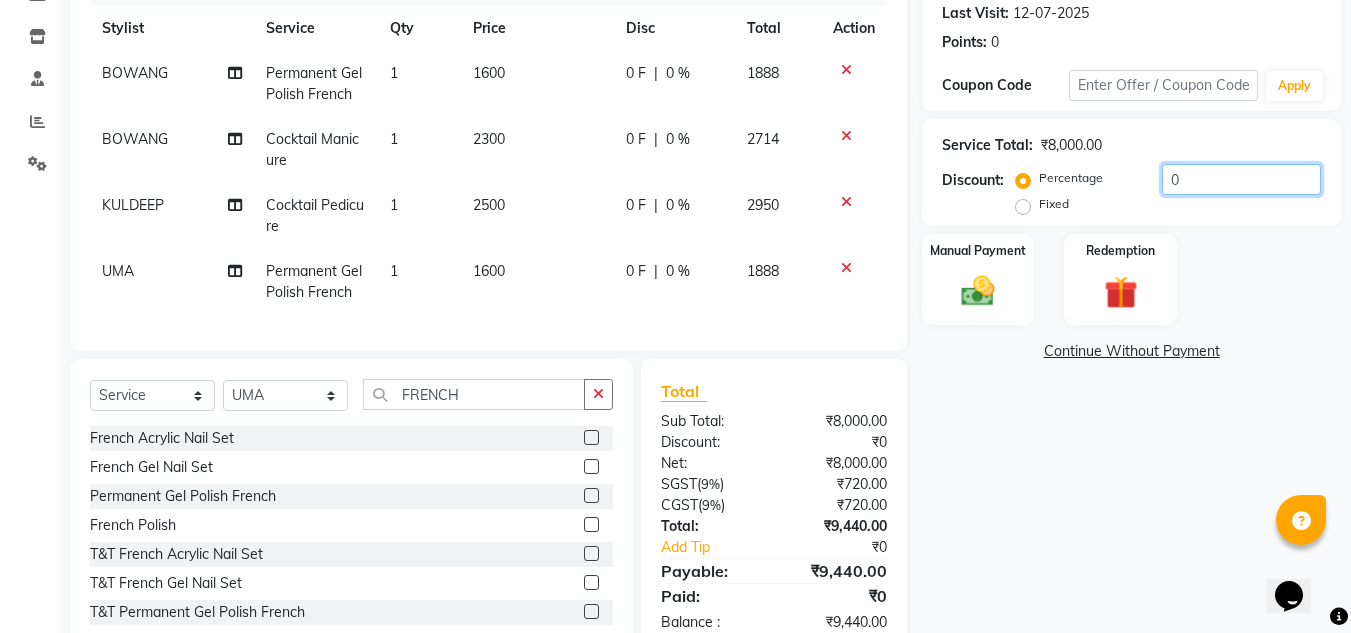click on "0" 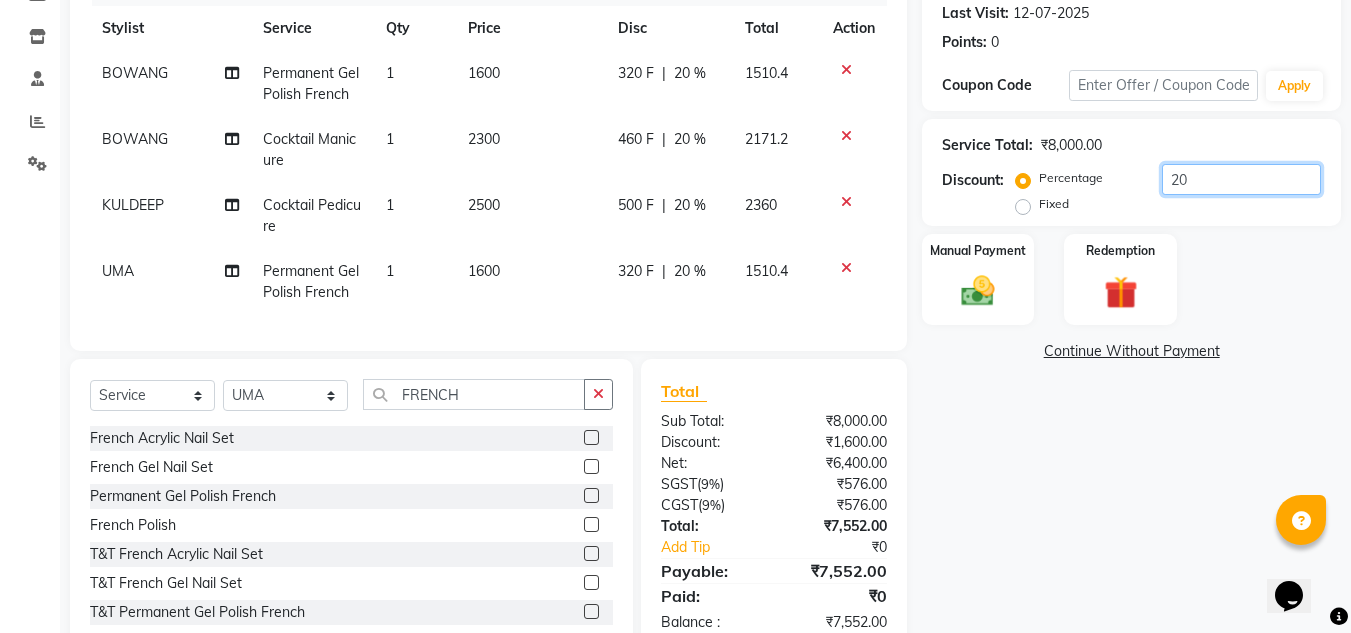 type on "20" 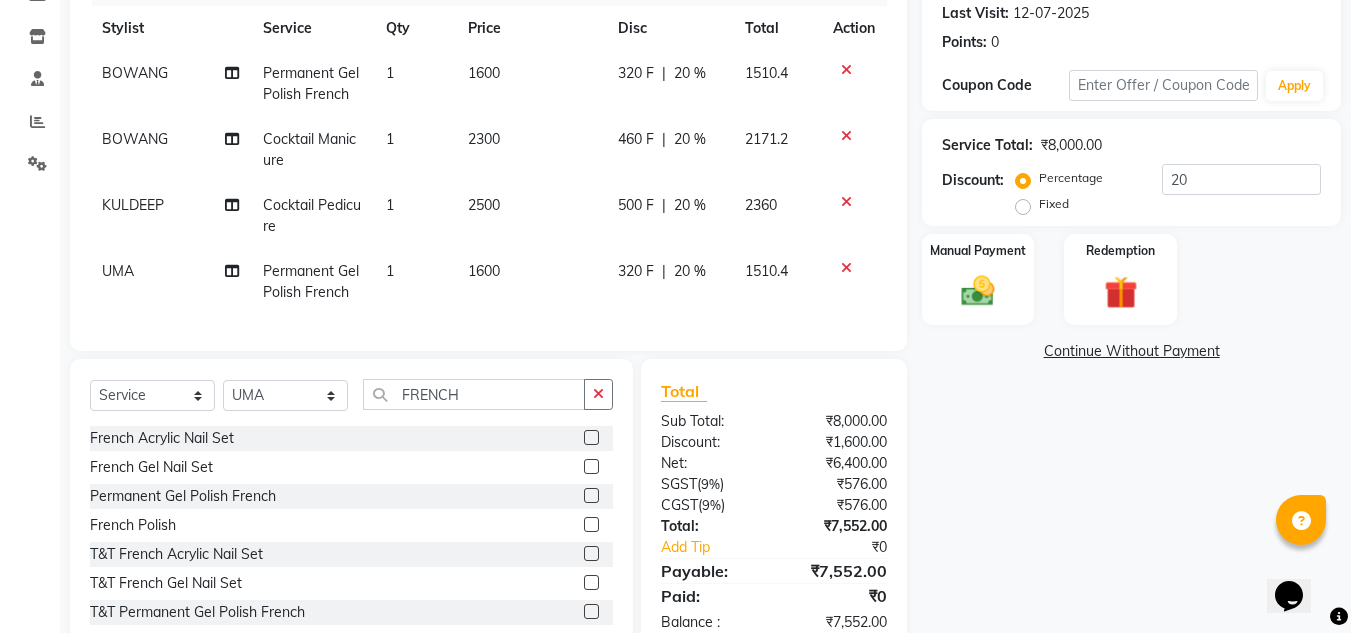 click on "Name: [FIRST]  Membership:  No Active Membership  Total Visits:  13 Card on file:  0 Last Visit:   [DATE] Points:   0  Coupon Code Apply Service Total:  [CURRENCY][AMOUNT].00  Discount:  Percentage   Fixed  20 Manual Payment Redemption  Continue Without Payment" 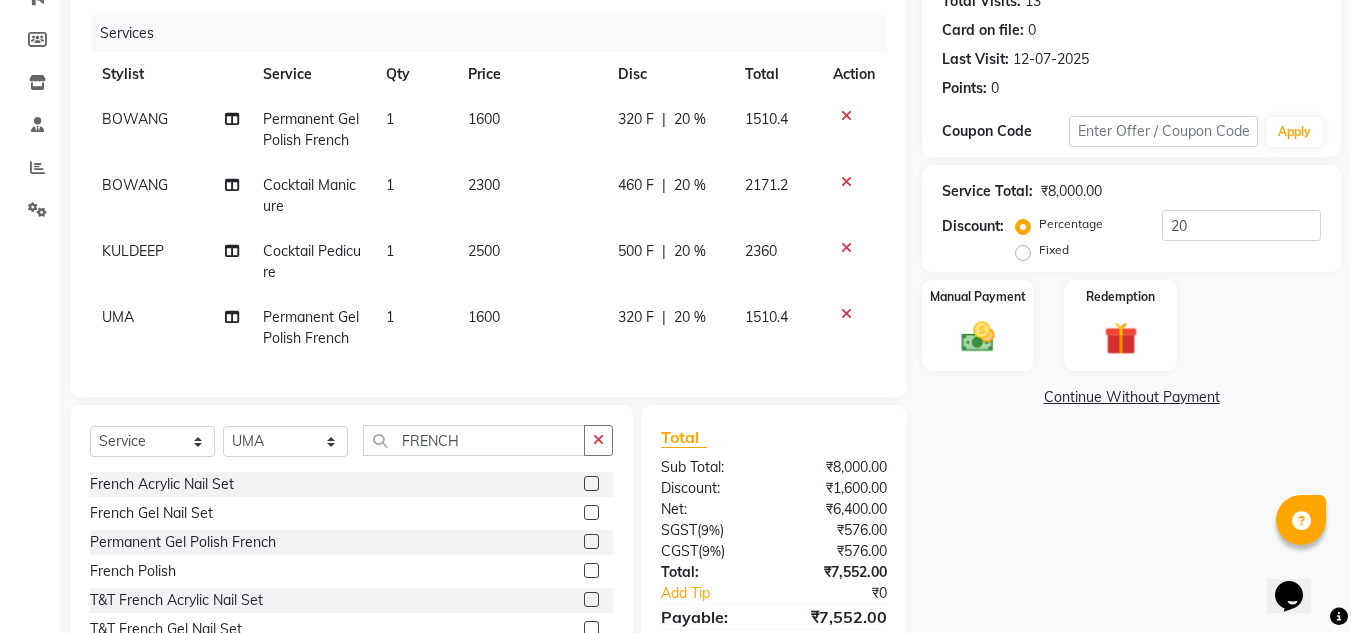 scroll, scrollTop: 245, scrollLeft: 0, axis: vertical 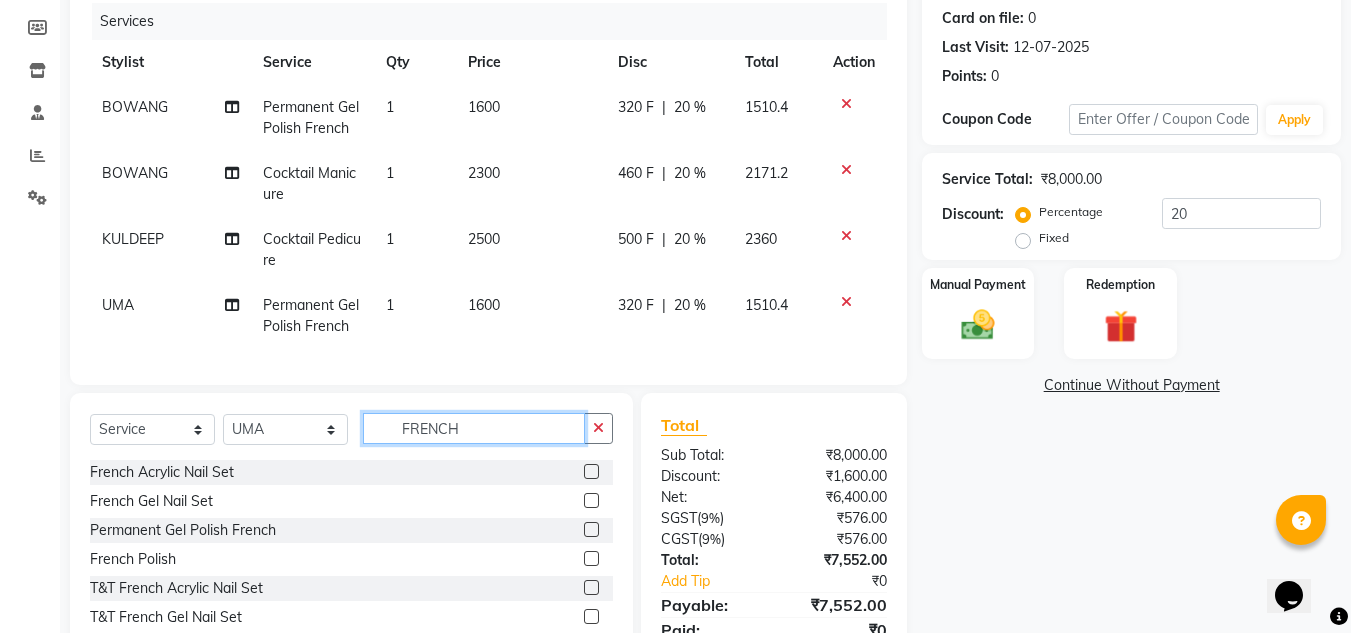 click on "FRENCH" 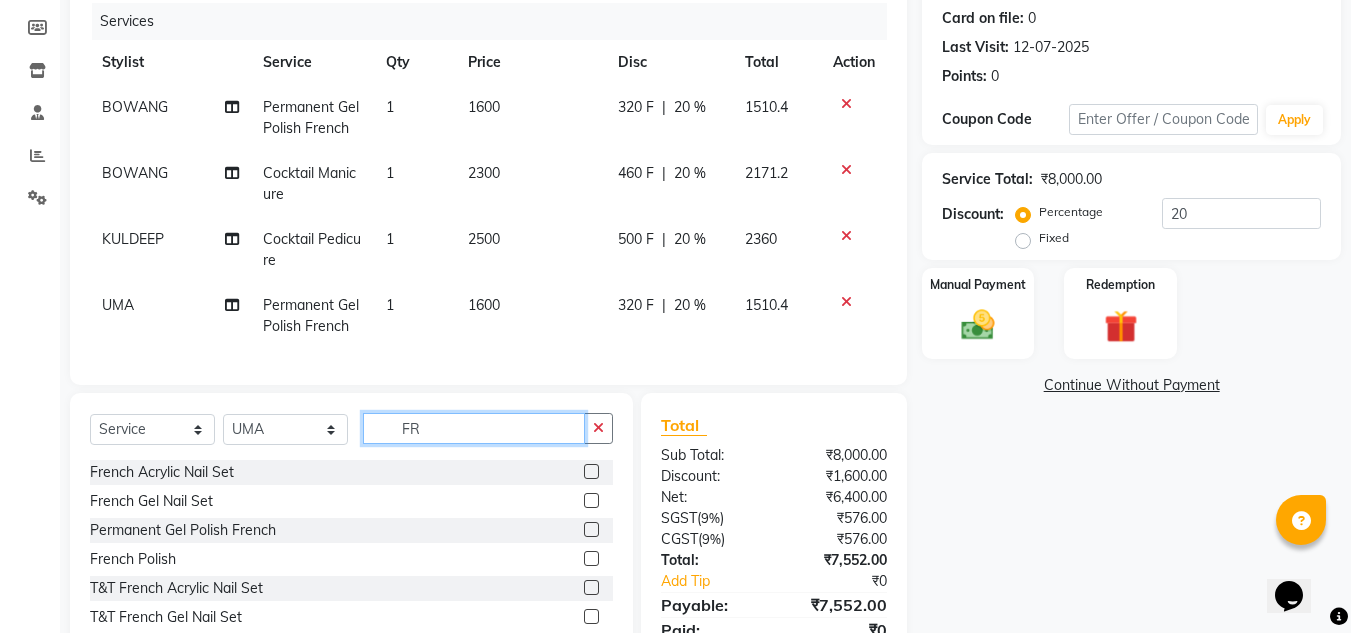 type on "F" 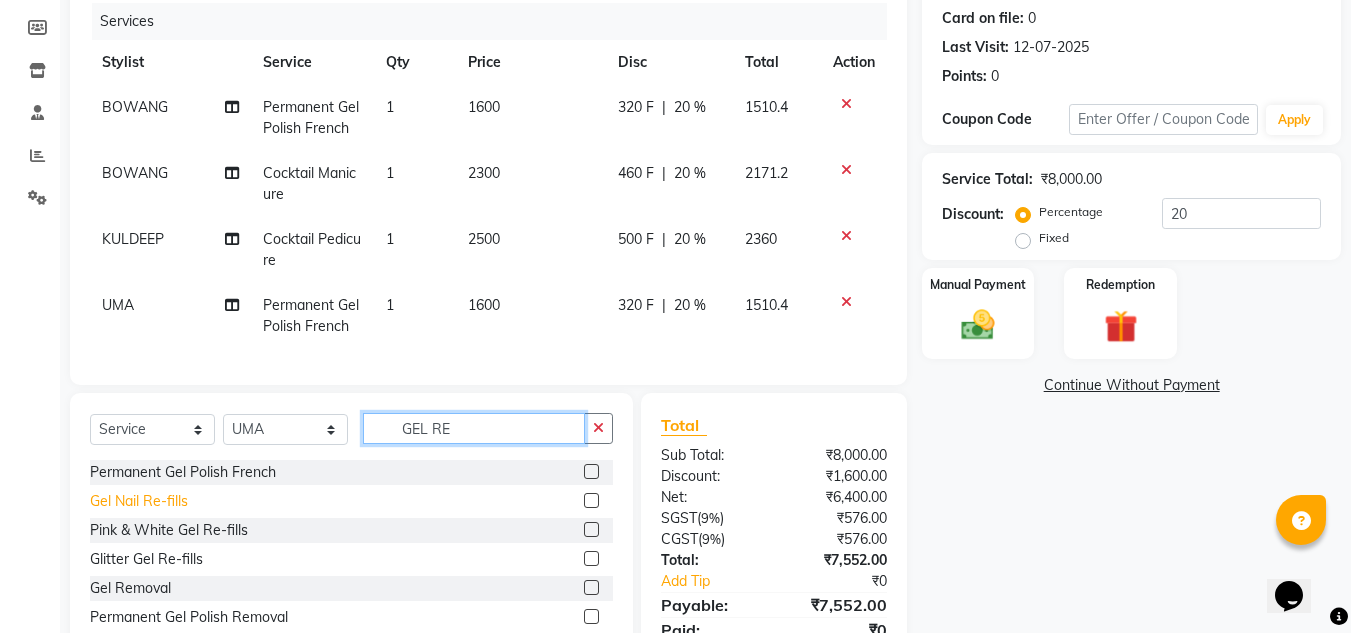 type on "GEL RE" 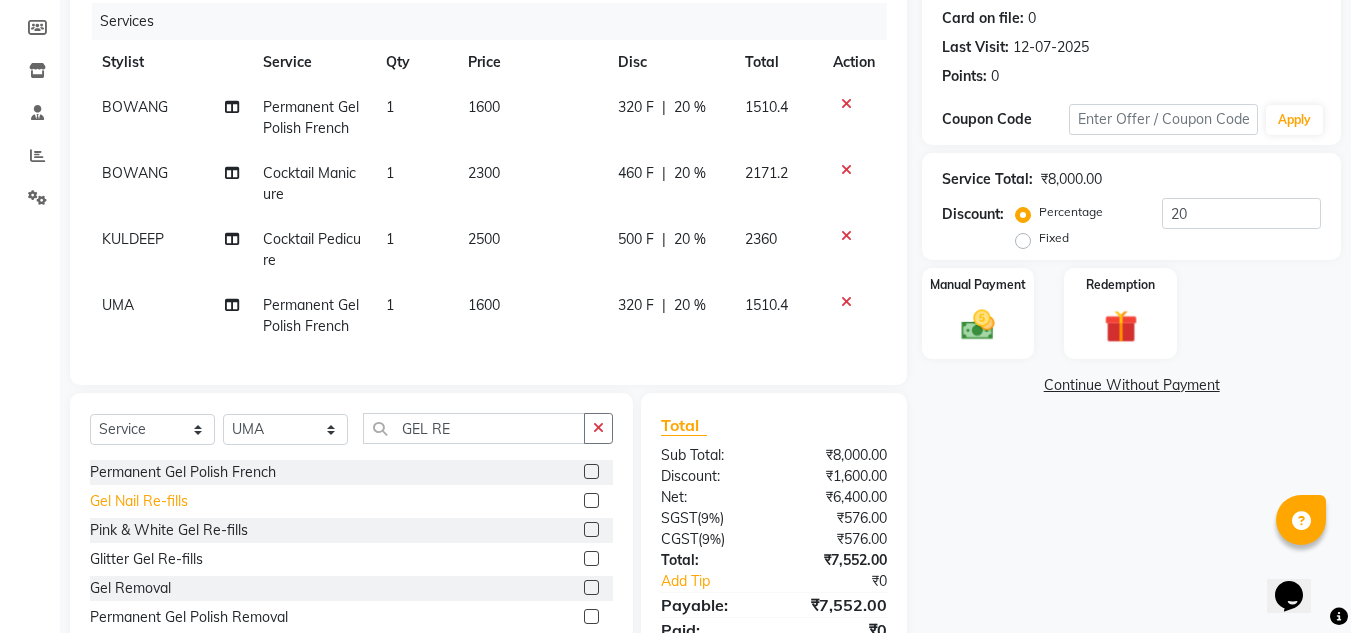 click on "Gel Nail Re-fills" 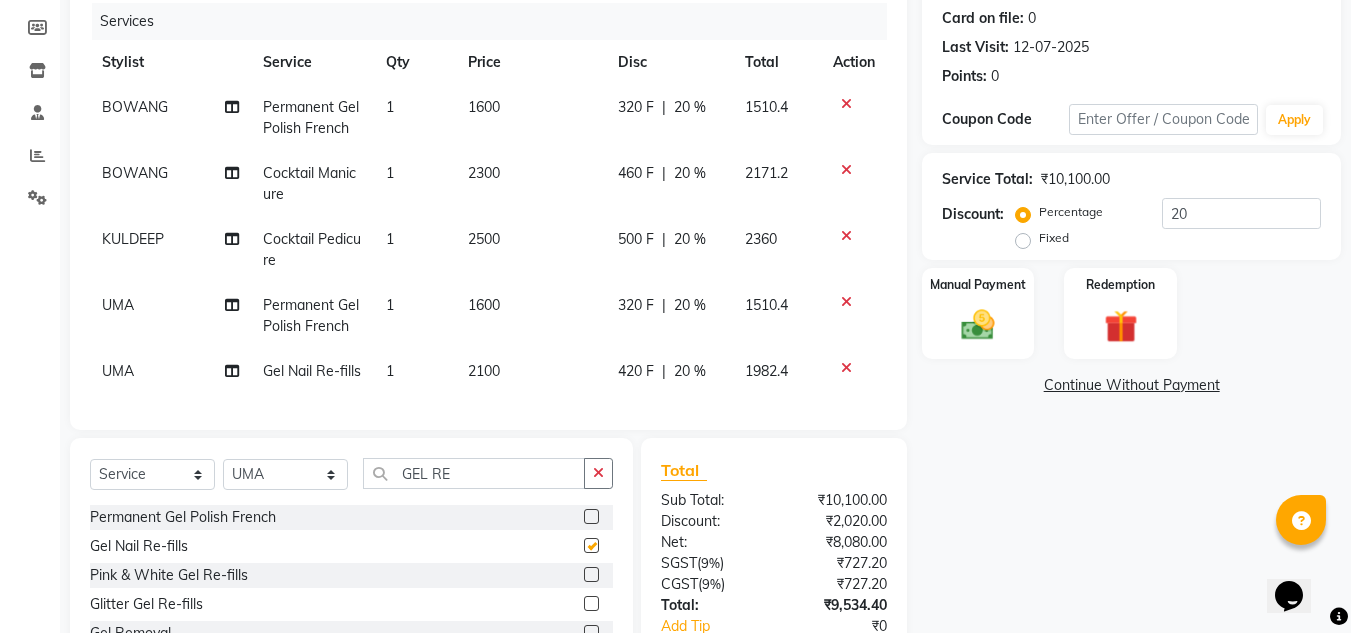 checkbox on "false" 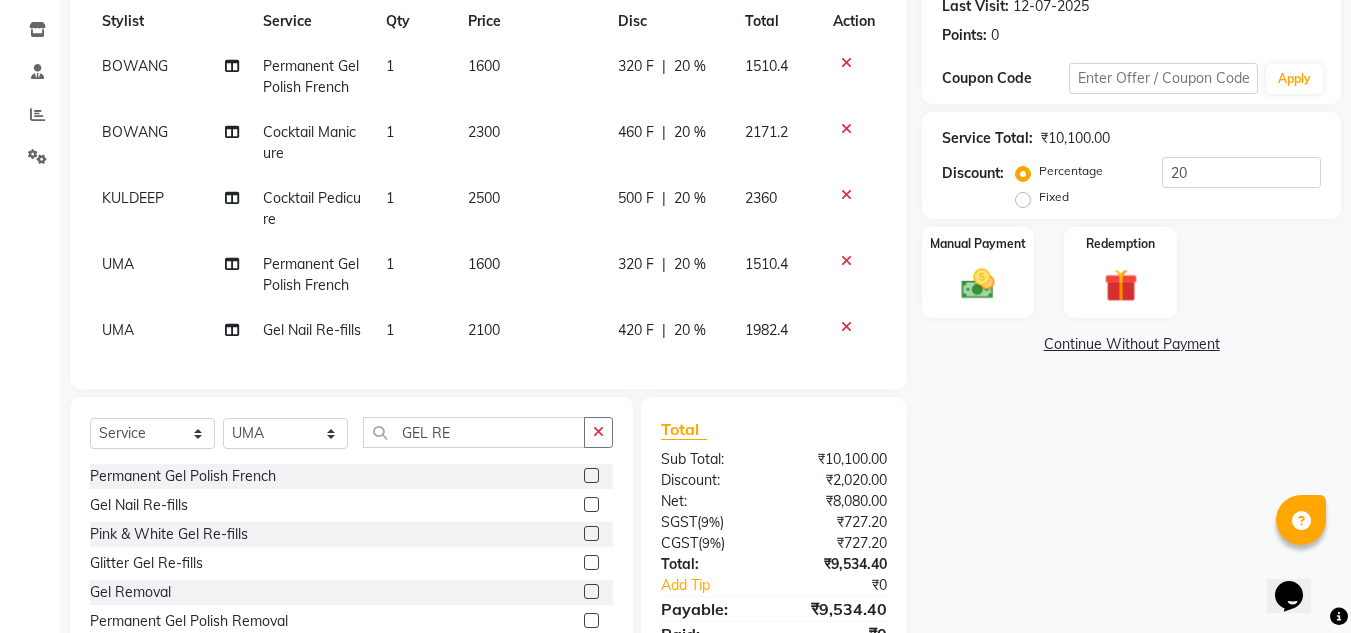 scroll, scrollTop: 411, scrollLeft: 0, axis: vertical 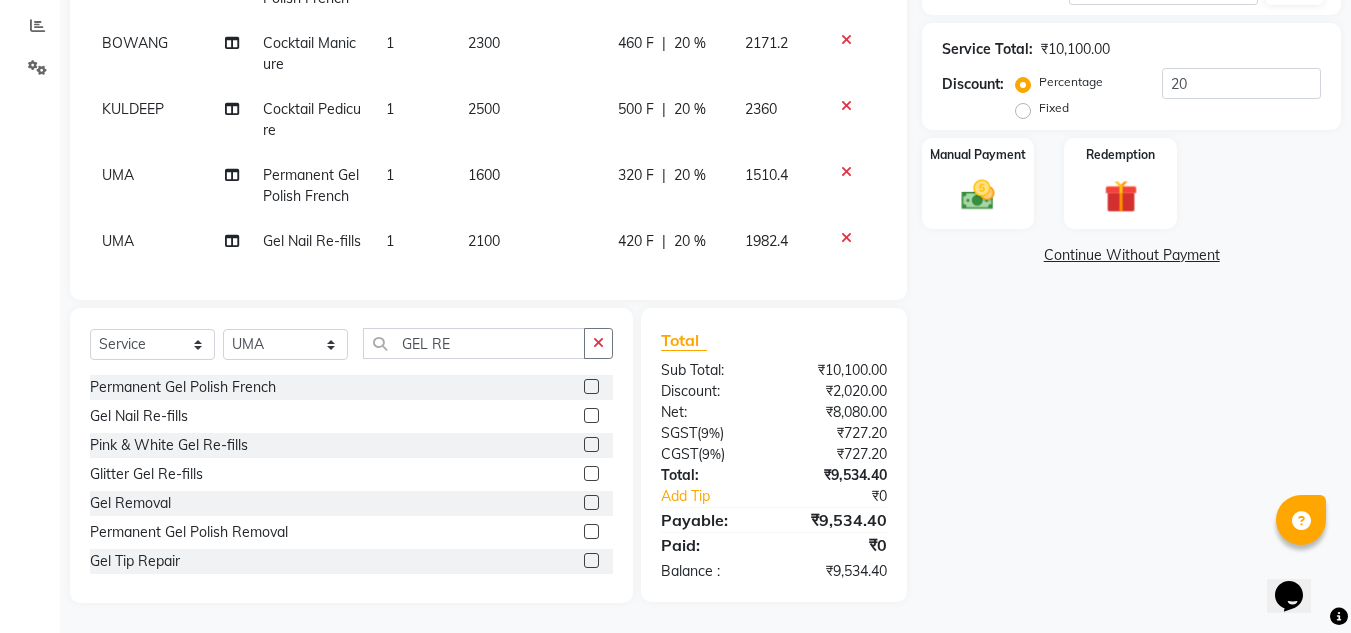click on "Name: [FIRST]  Membership:  No Active Membership  Total Visits:  13 Card on file:  0 Last Visit:   [DATE] Points:   0  Coupon Code Apply Service Total:  [CURRENCY][AMOUNT].00  Discount:  Percentage   Fixed  20 Manual Payment Redemption  Continue Without Payment" 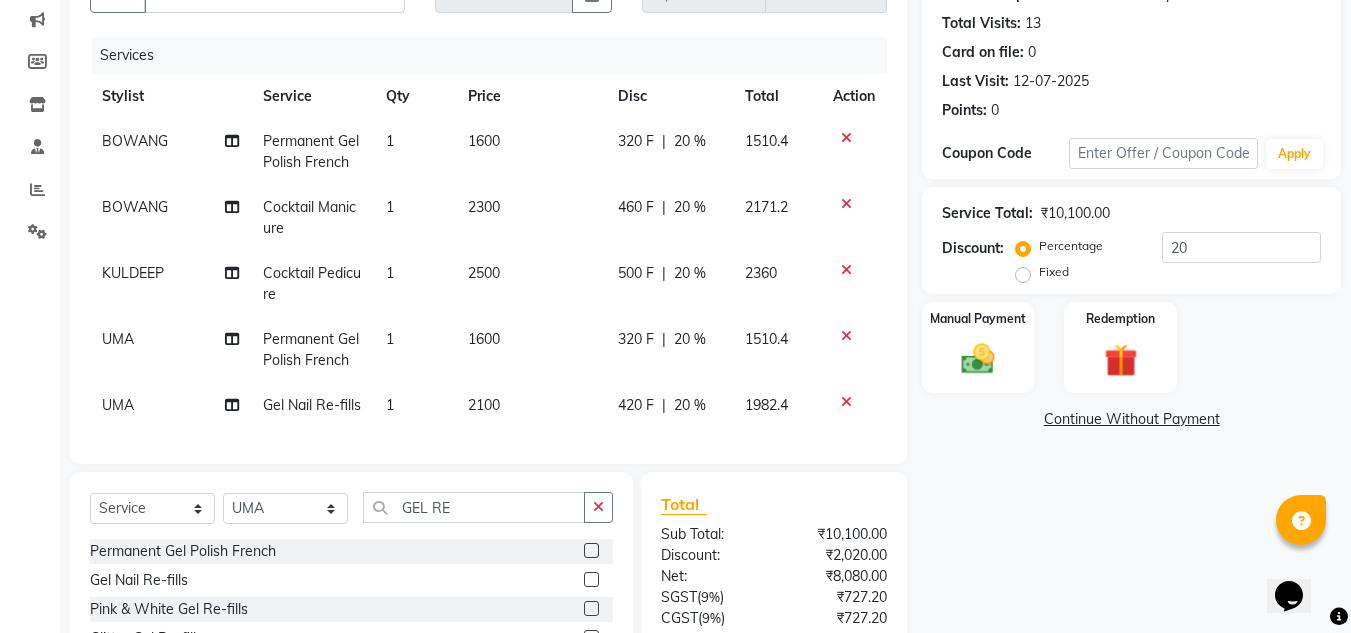 click on "UMA" 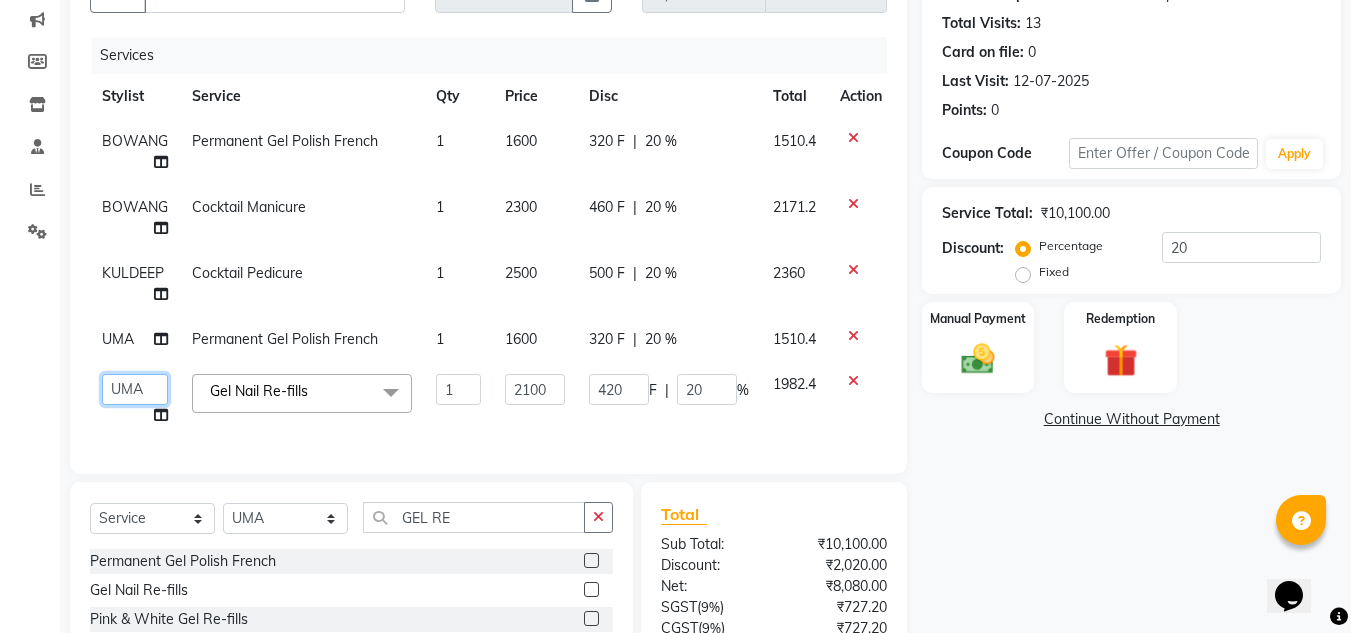 click on "[FIRST]   [LAST]   [CITY] branch login   [FIRST]   [FIRST]   [FIRST]   [FIRST]   [FIRST]   [FIRST]   [FIRST]" 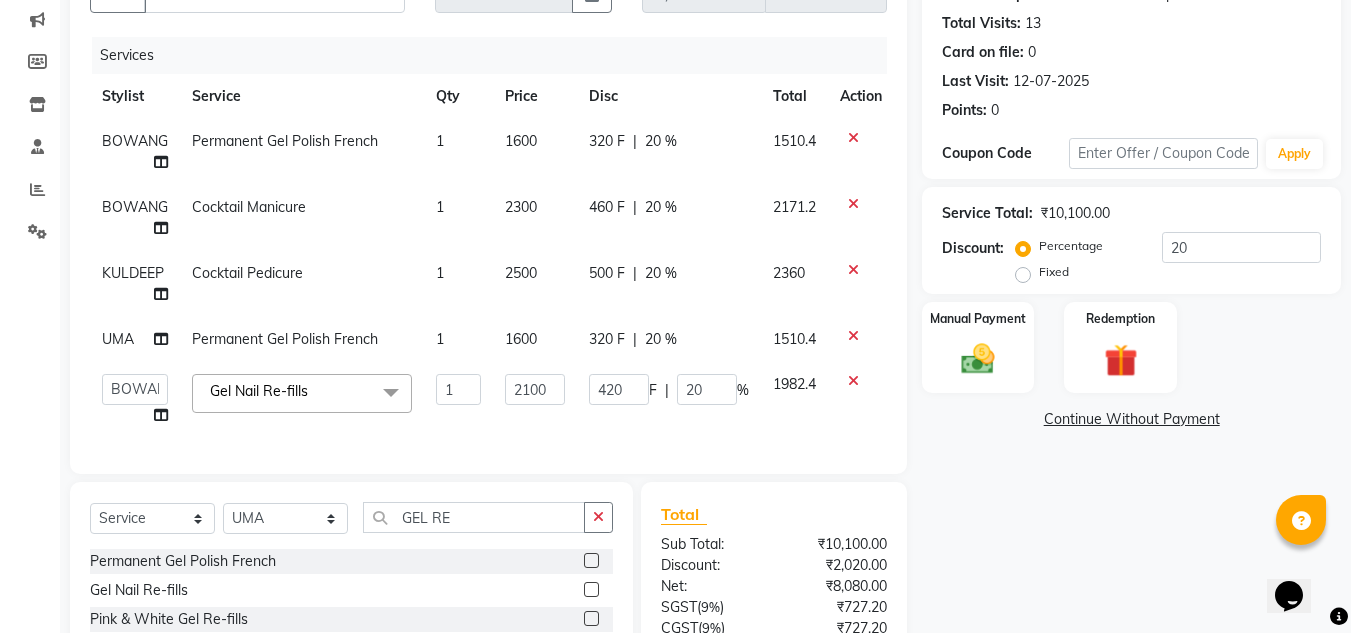 select on "41981" 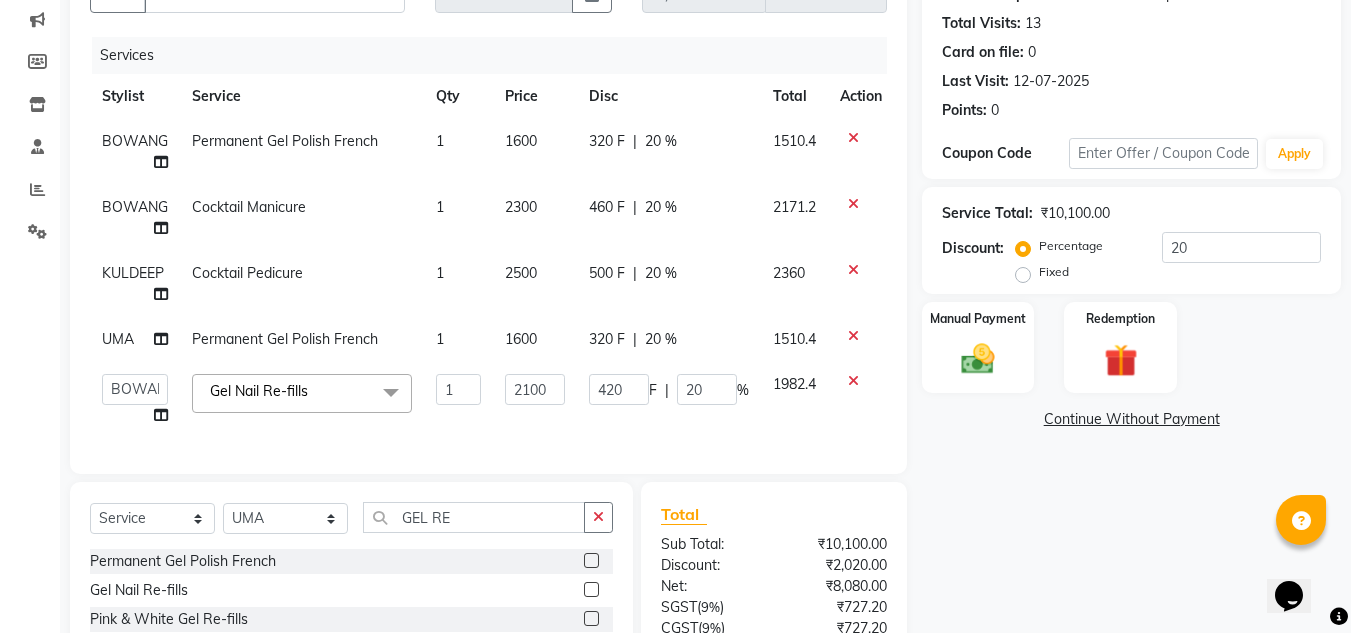 click on "Name: [FIRST]  Membership:  No Active Membership  Total Visits:  13 Card on file:  0 Last Visit:   [DATE] Points:   0  Coupon Code Apply Service Total:  [CURRENCY][AMOUNT].00  Discount:  Percentage   Fixed  20 Manual Payment Redemption  Continue Without Payment" 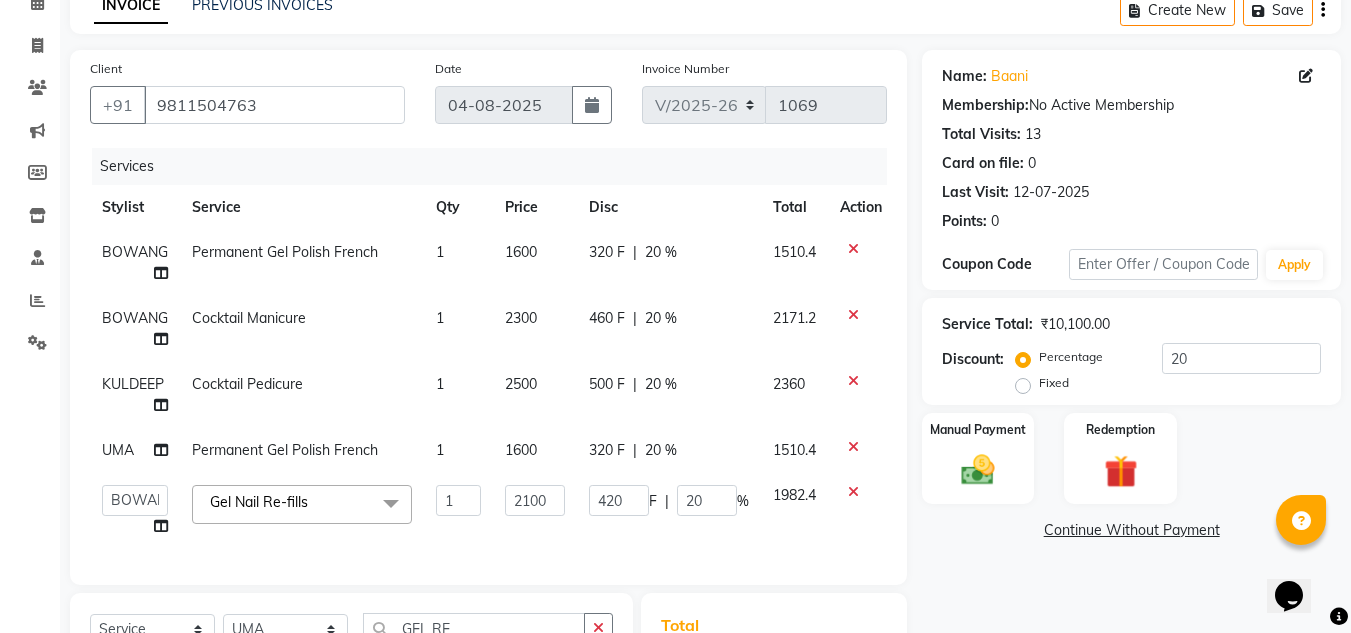 scroll, scrollTop: 400, scrollLeft: 0, axis: vertical 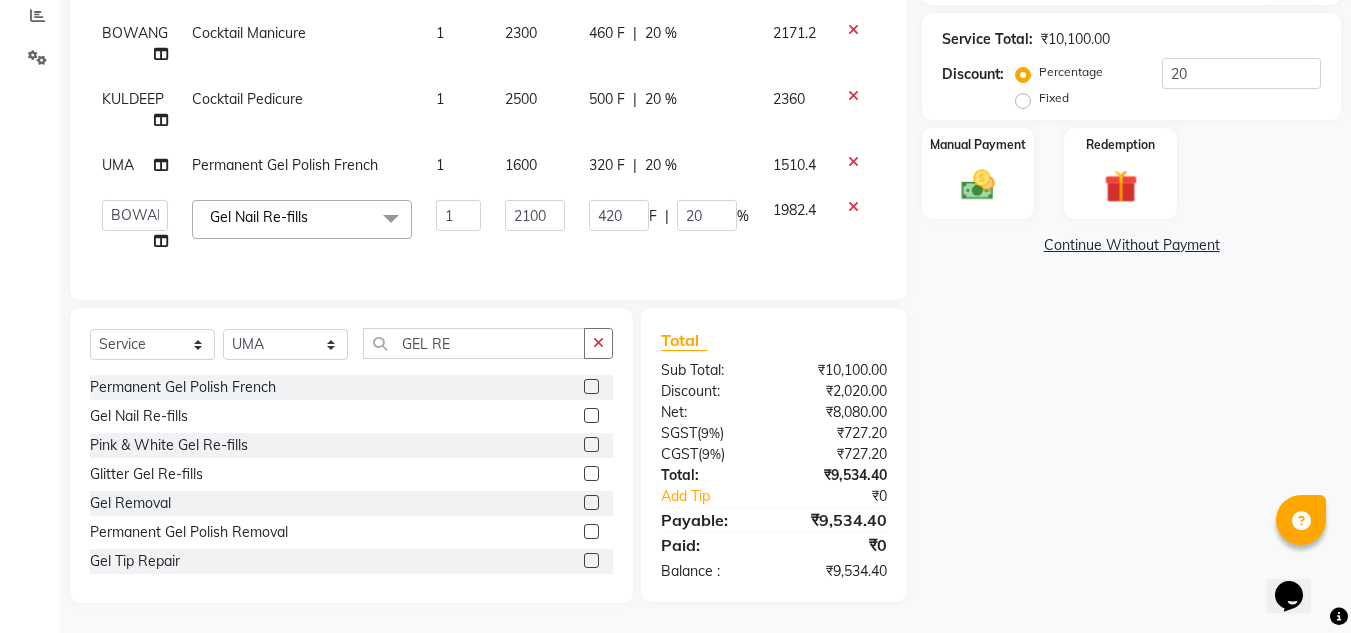 click on "Name: [FIRST]  Membership:  No Active Membership  Total Visits:  13 Card on file:  0 Last Visit:   [DATE] Points:   0  Coupon Code Apply Service Total:  [CURRENCY][AMOUNT].00  Discount:  Percentage   Fixed  20 Manual Payment Redemption  Continue Without Payment" 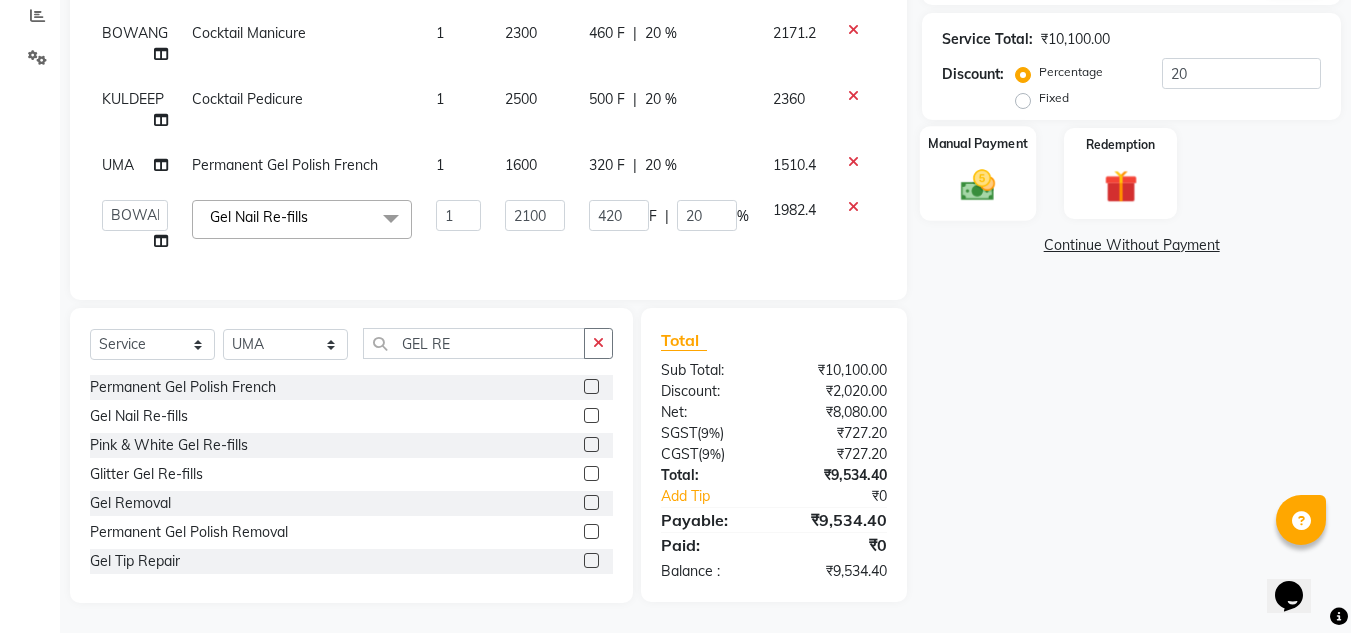 click 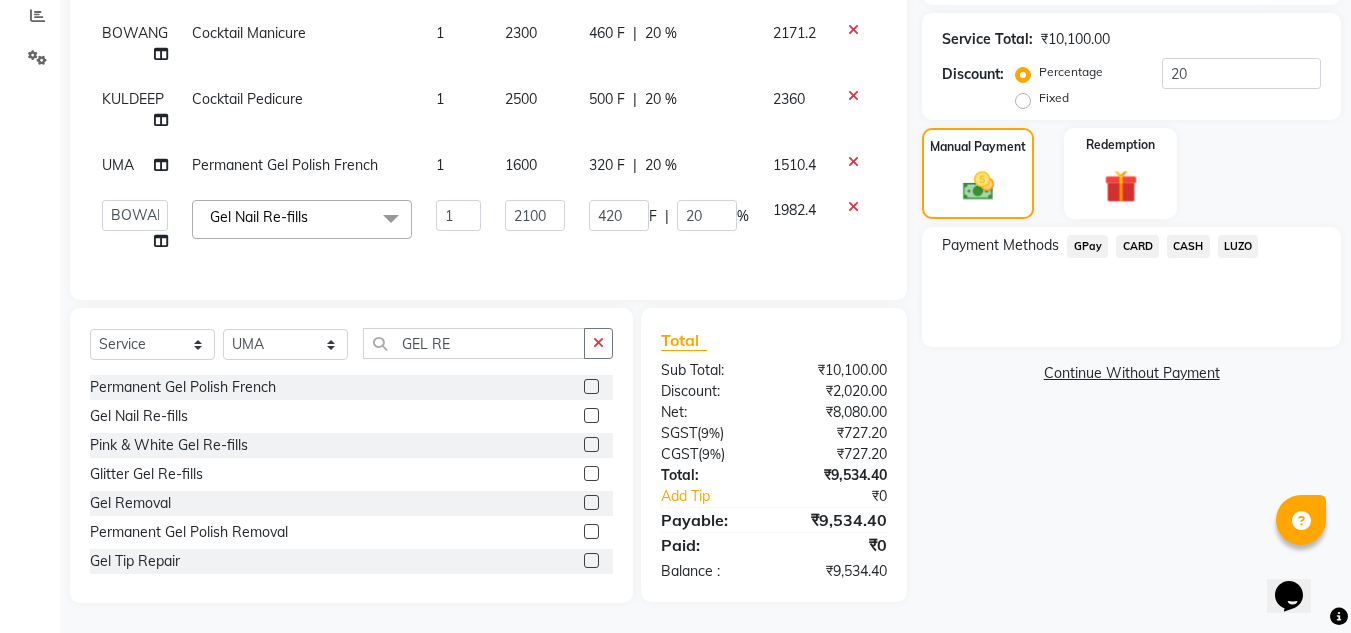 click on "CASH" 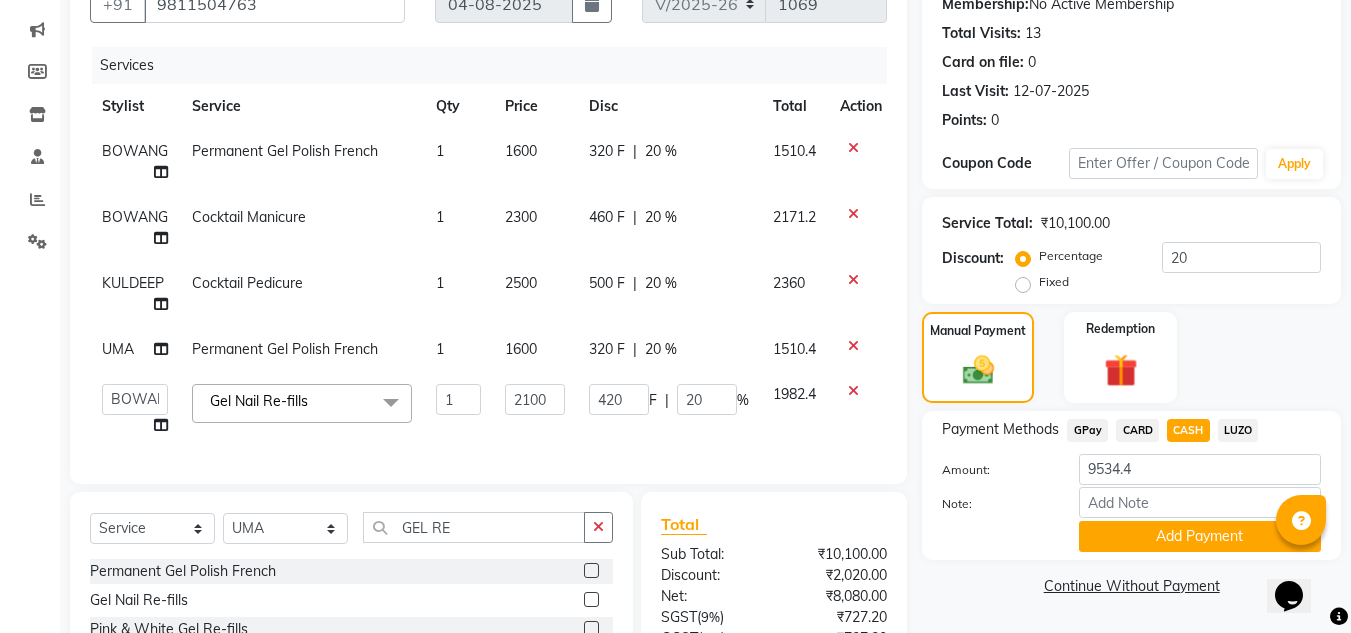 scroll, scrollTop: 200, scrollLeft: 0, axis: vertical 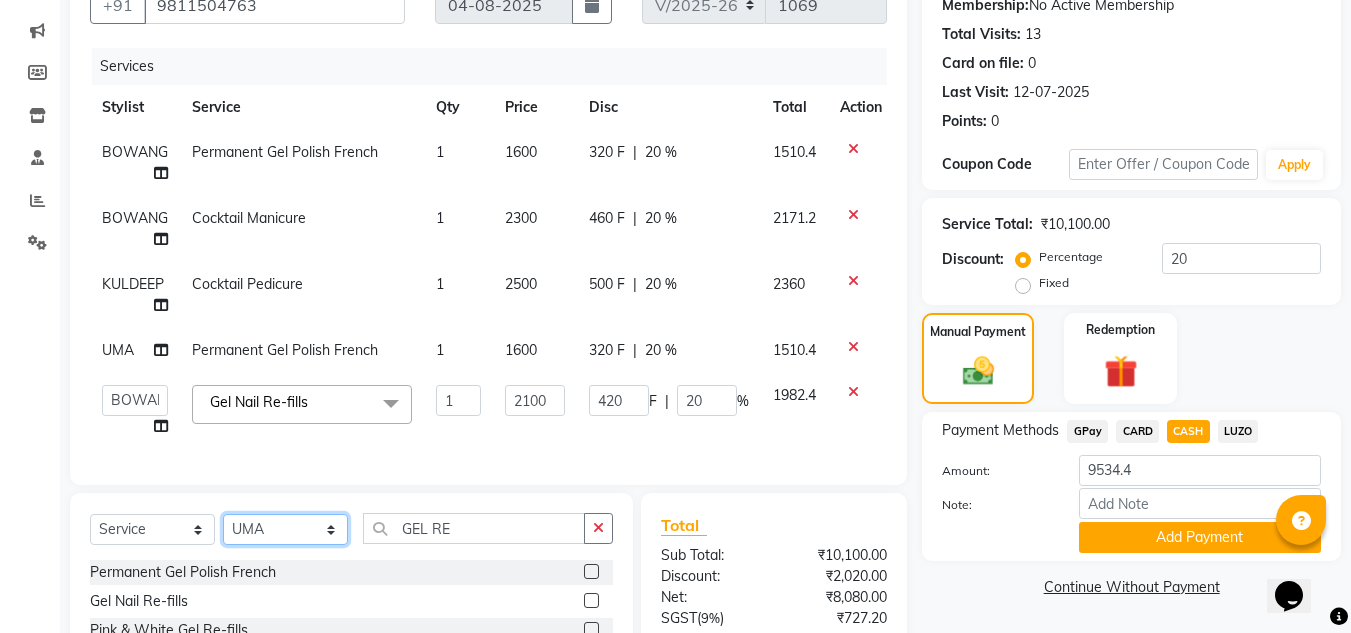 click on "Select Stylist Ashish BOWANG Delhi branch login Gopal KULDEEP Pinki SALINA Salman Sorin SOSHAN UMA" 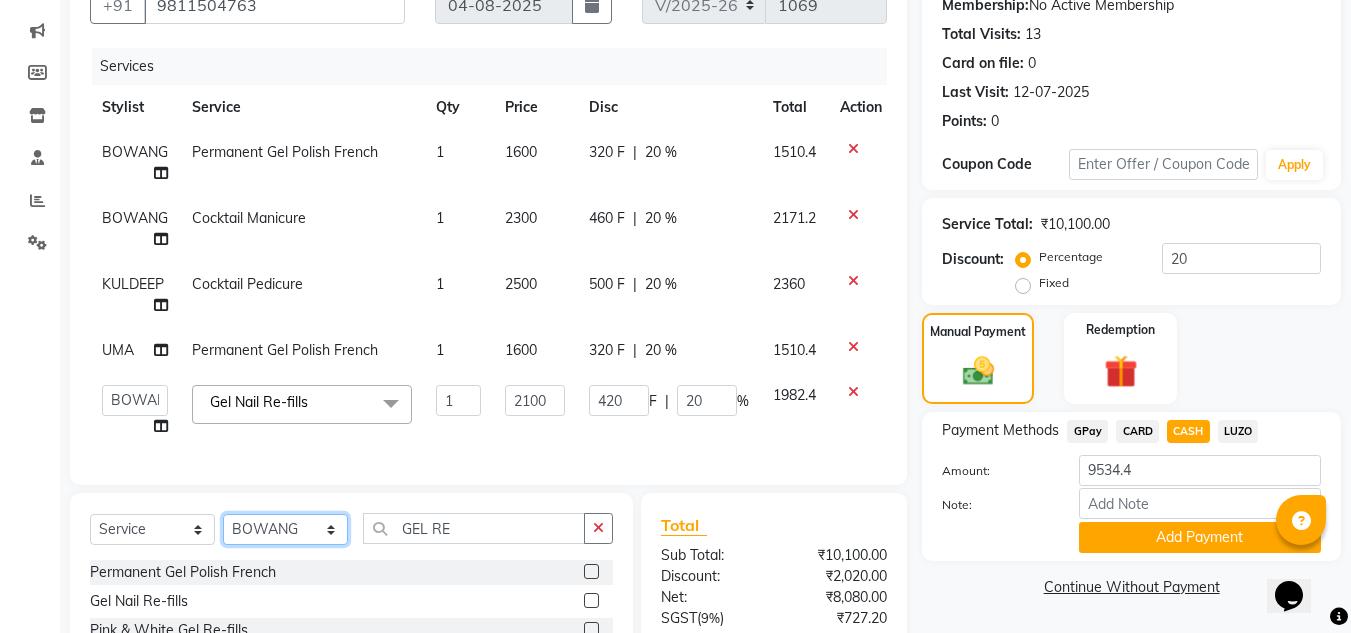click on "Select Stylist Ashish BOWANG Delhi branch login Gopal KULDEEP Pinki SALINA Salman Sorin SOSHAN UMA" 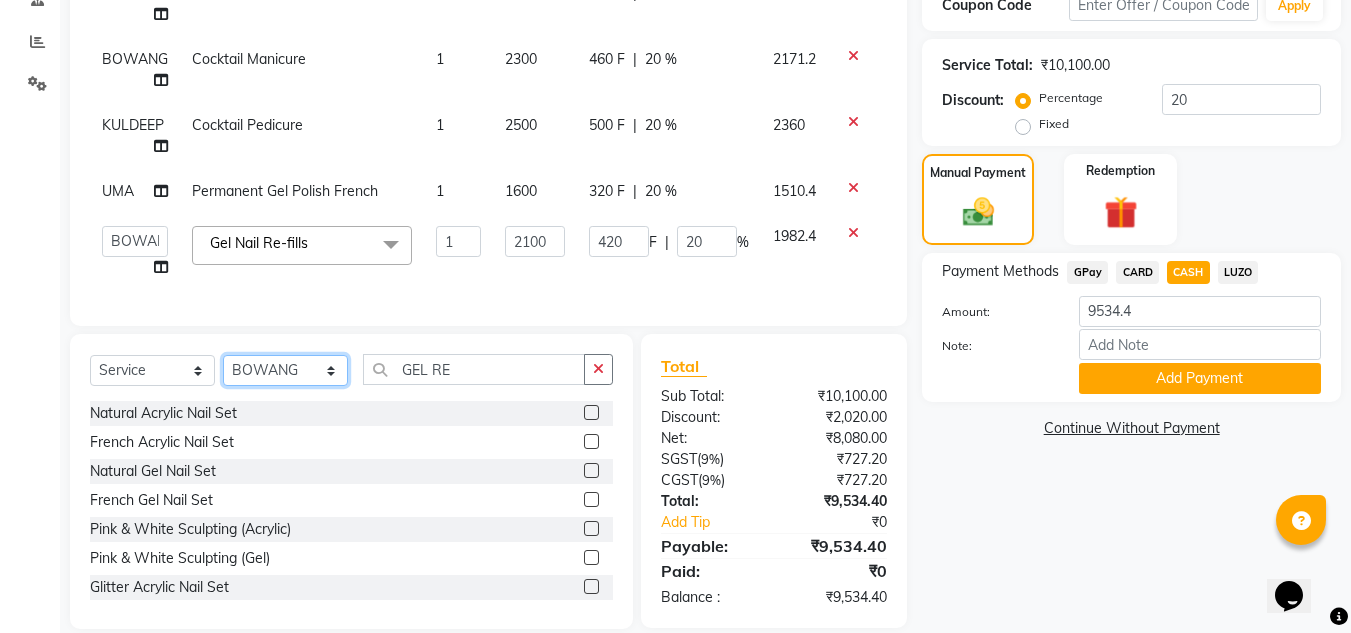 scroll, scrollTop: 400, scrollLeft: 0, axis: vertical 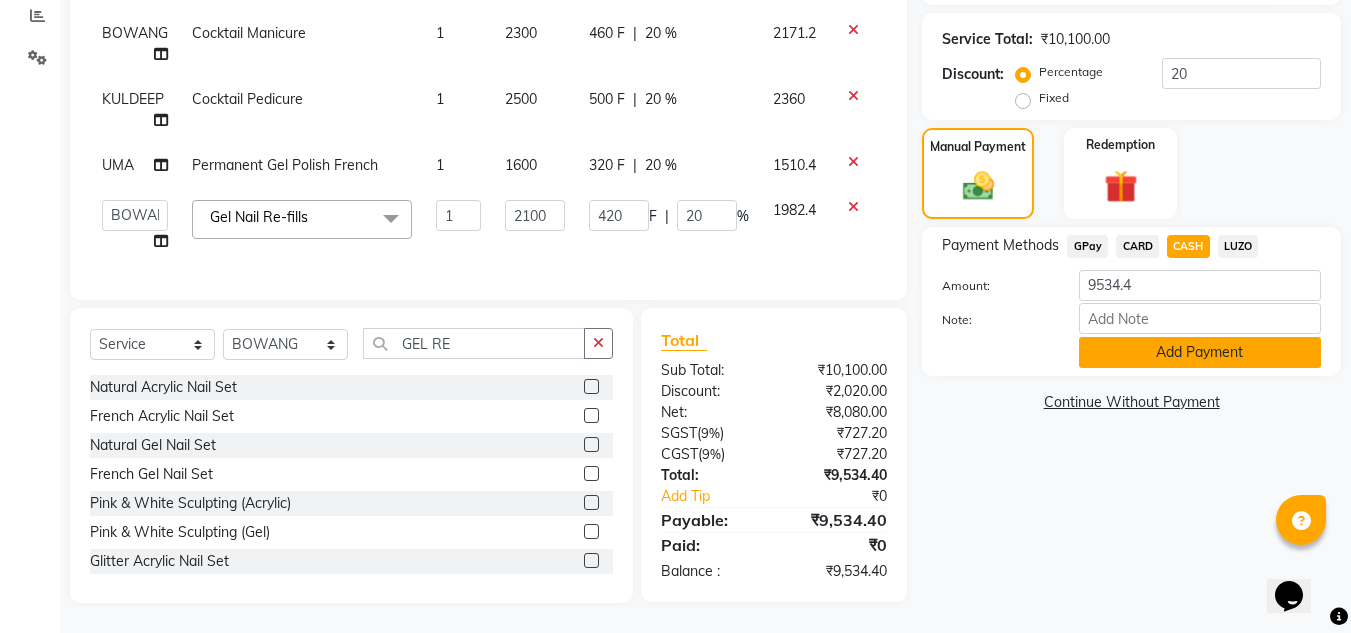 click on "Add Payment" 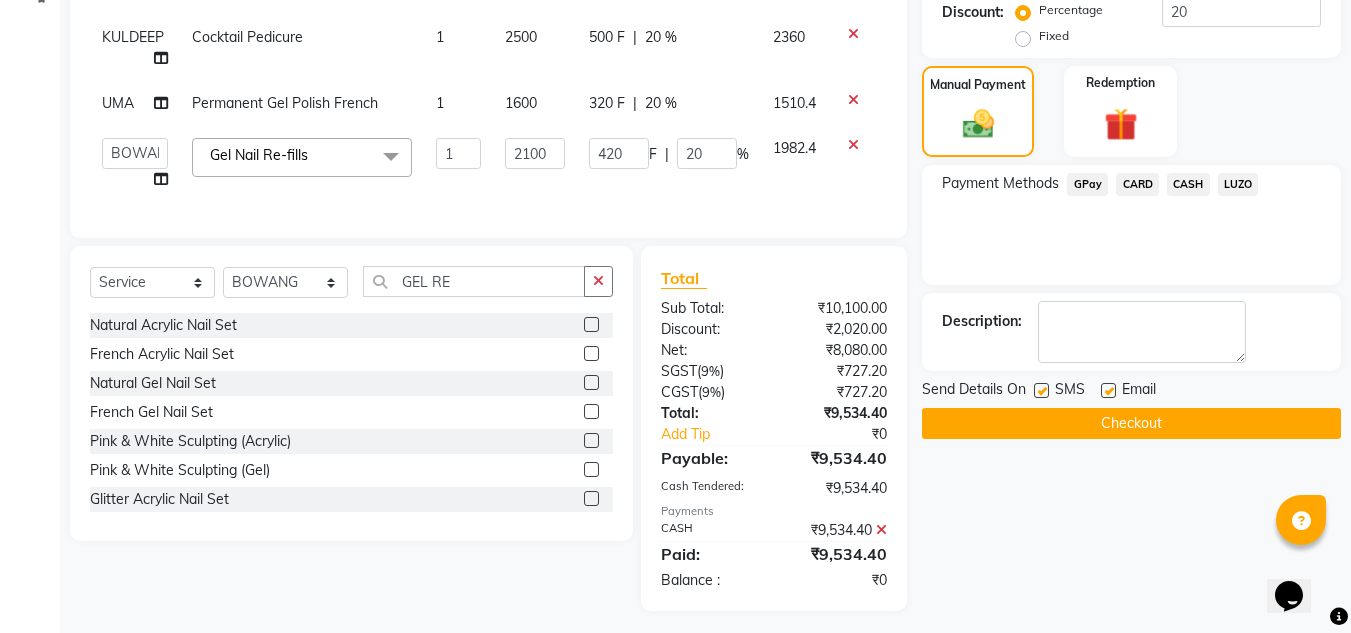 scroll, scrollTop: 470, scrollLeft: 0, axis: vertical 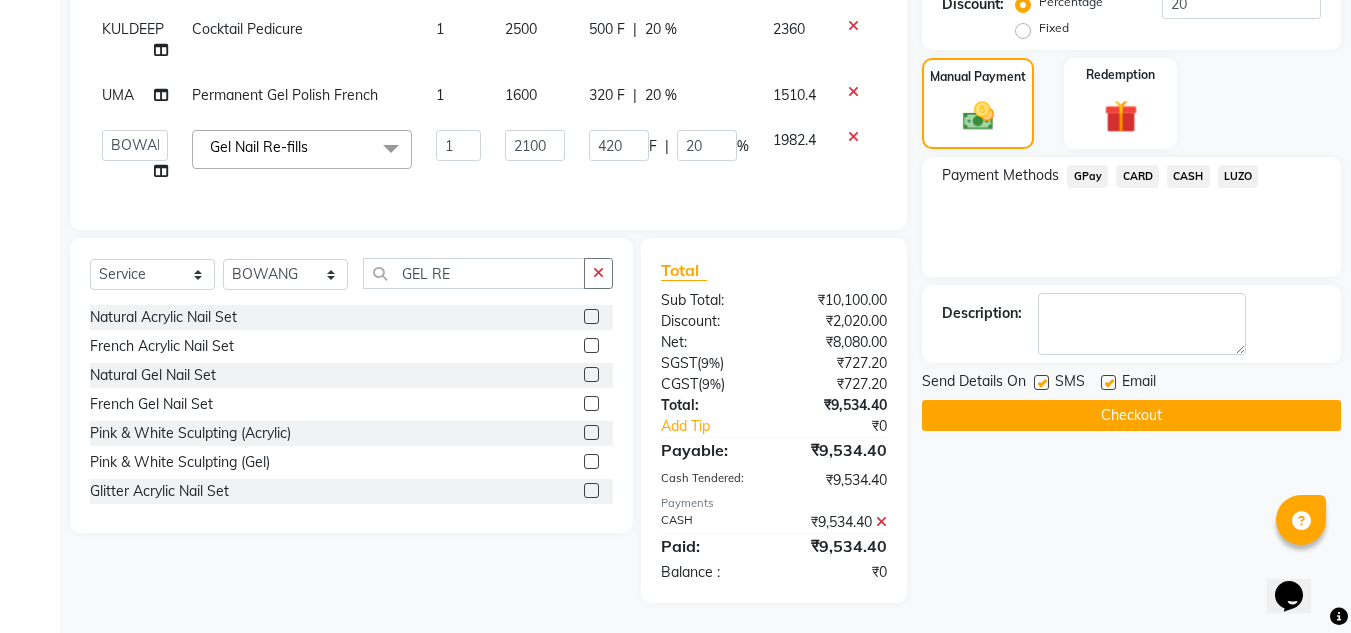 click on "Checkout" 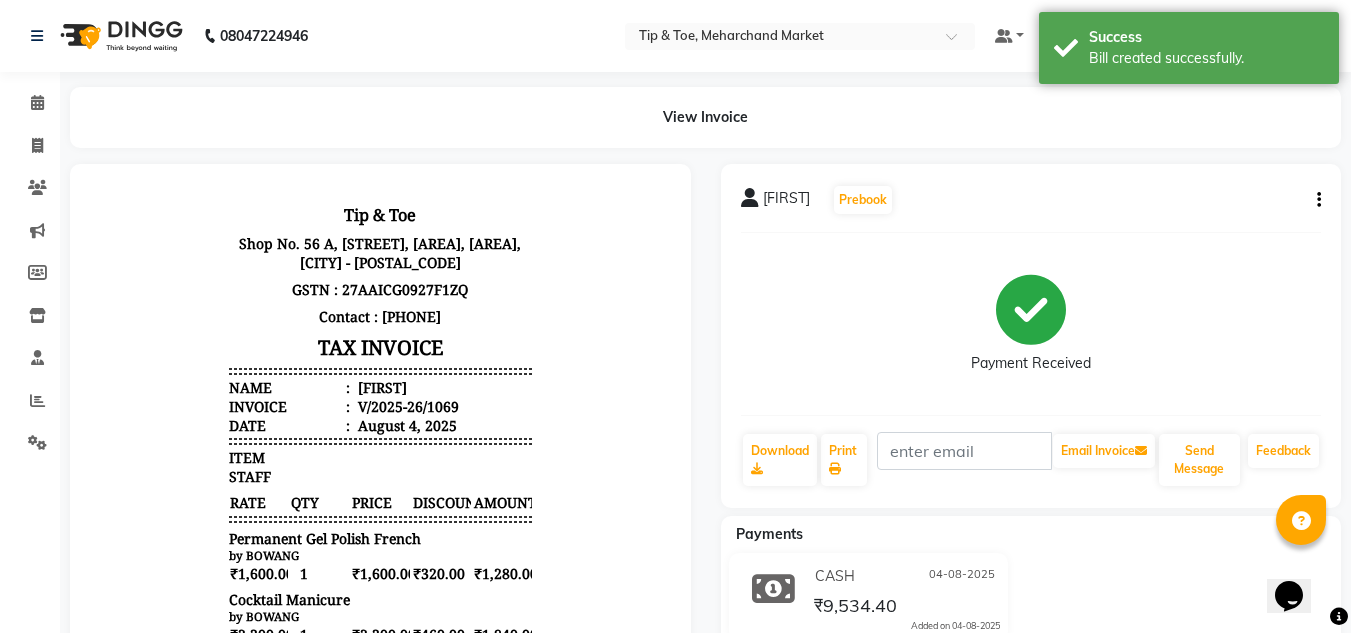 scroll, scrollTop: 0, scrollLeft: 0, axis: both 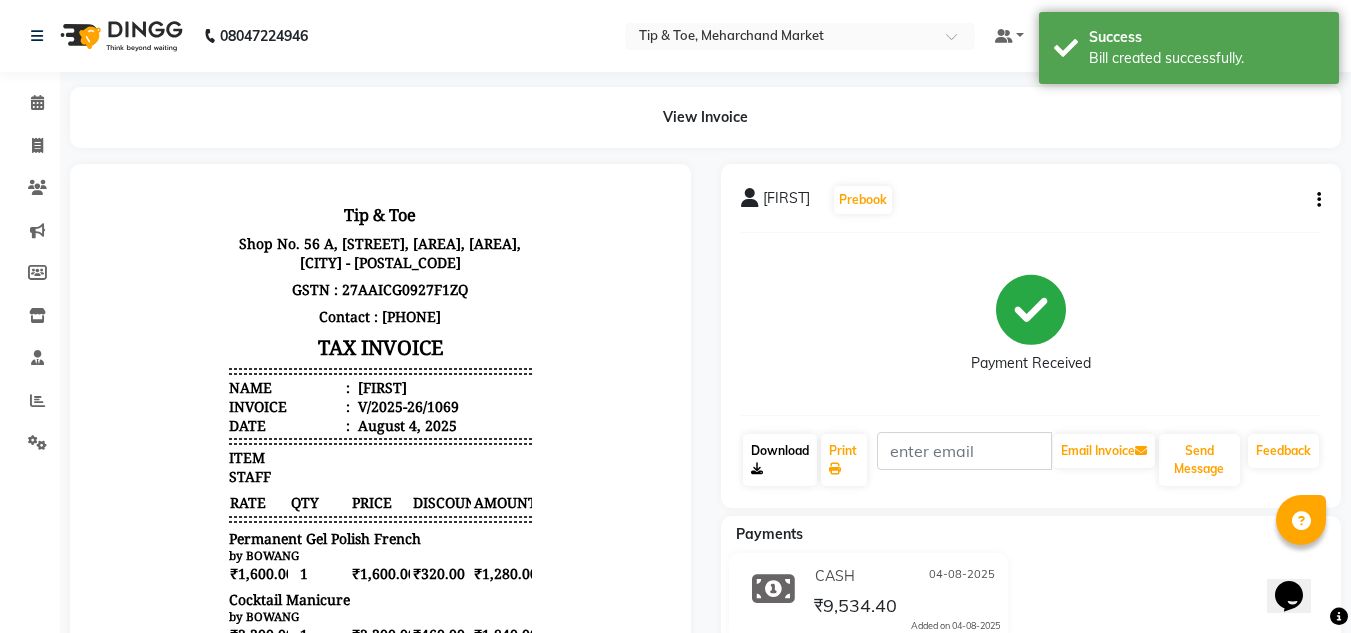 click on "Download" 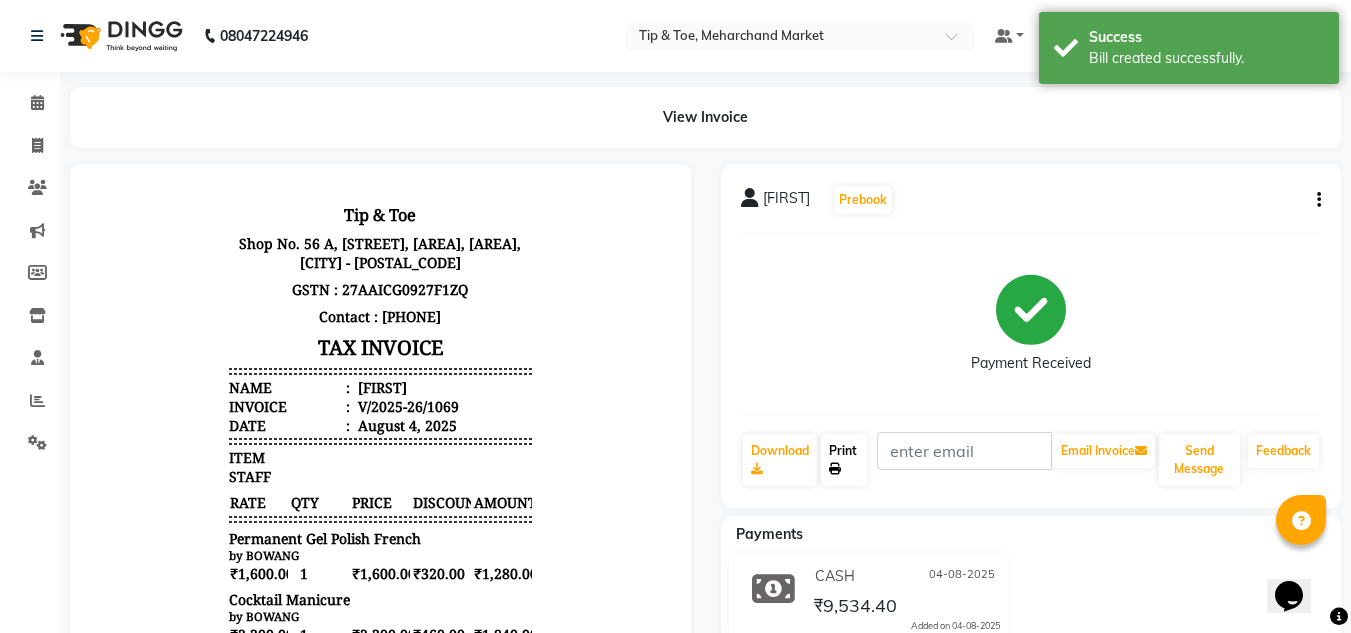 click on "Print" 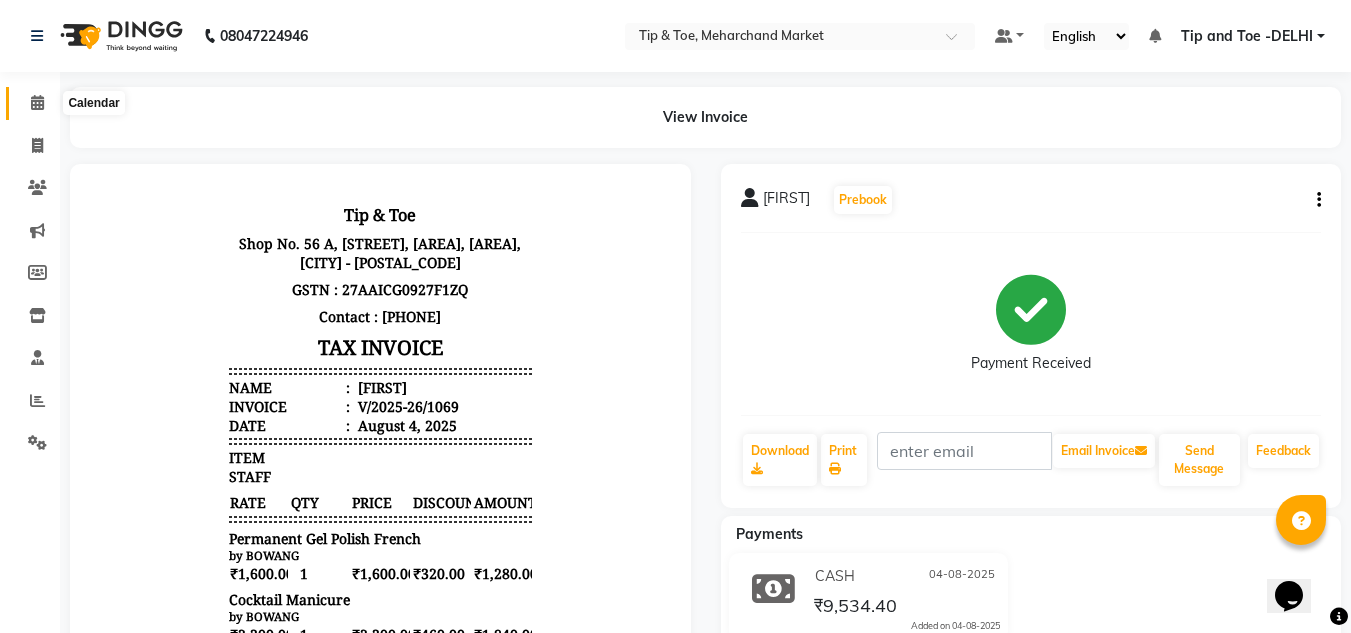 click 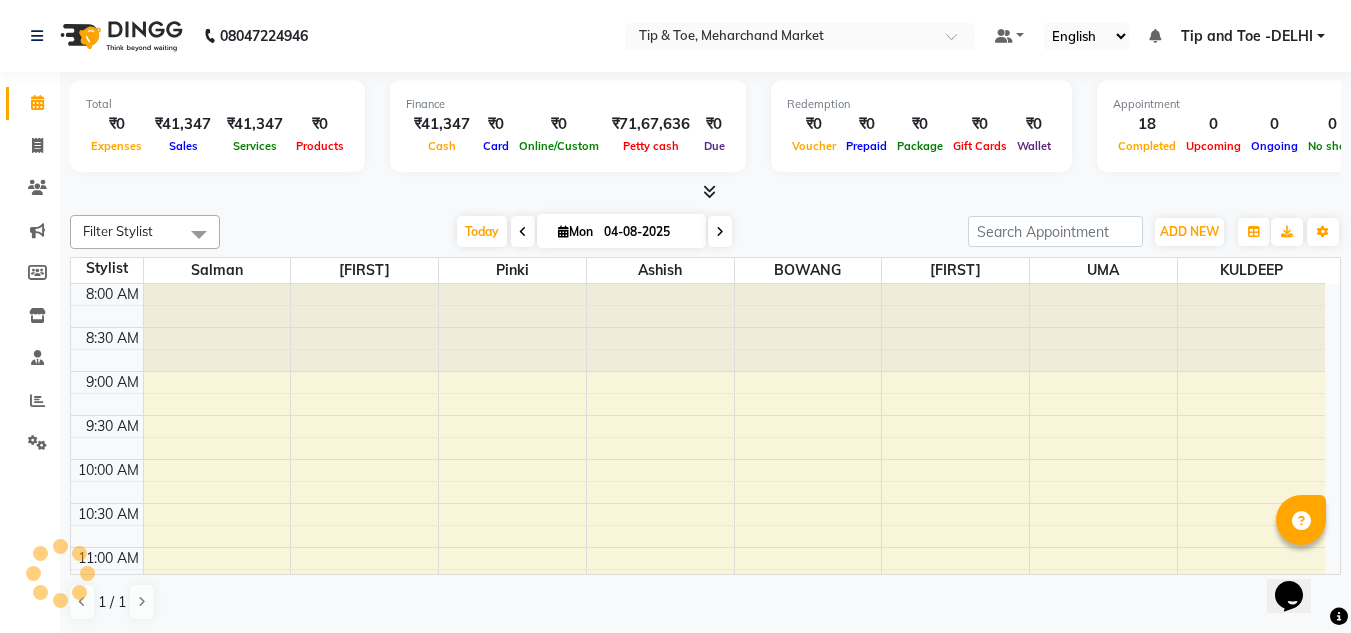scroll, scrollTop: 0, scrollLeft: 0, axis: both 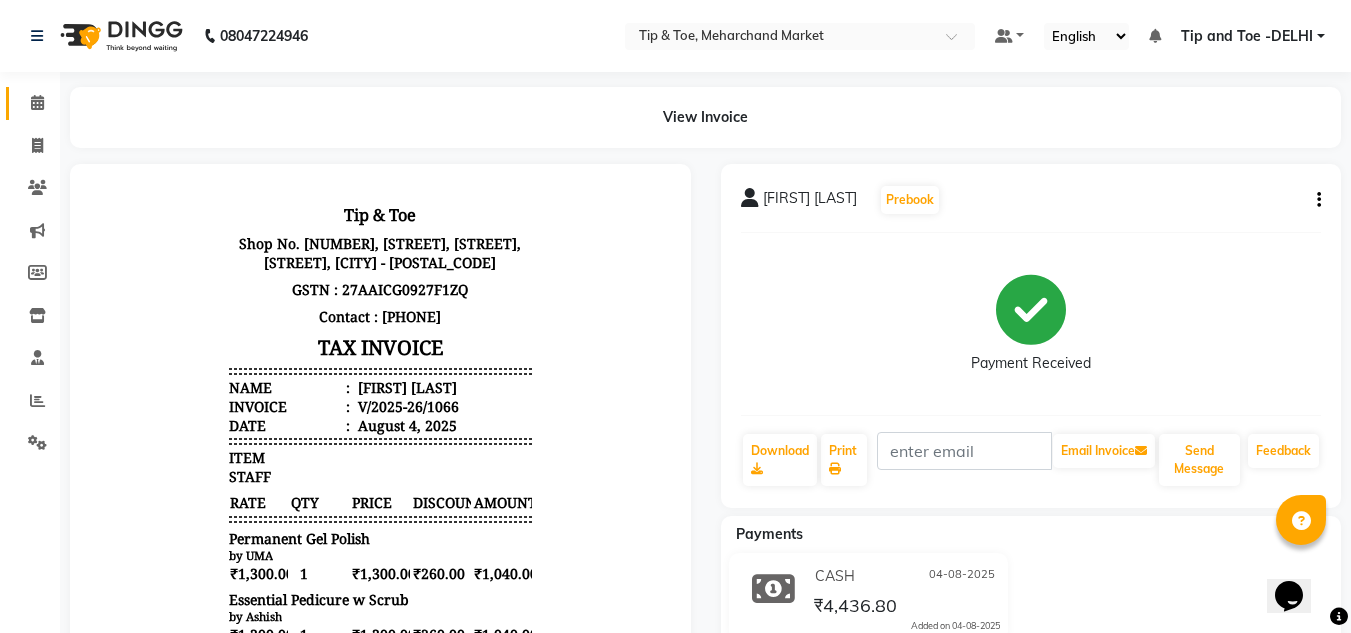click on "Calendar" 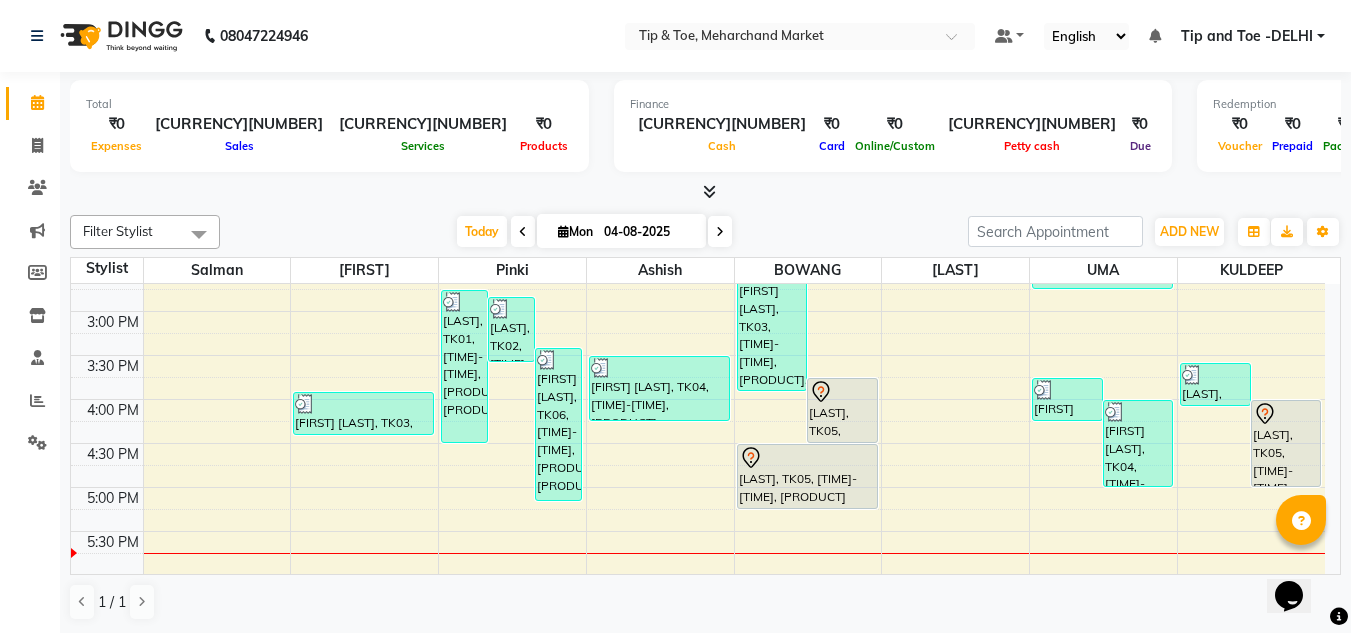 scroll, scrollTop: 553, scrollLeft: 0, axis: vertical 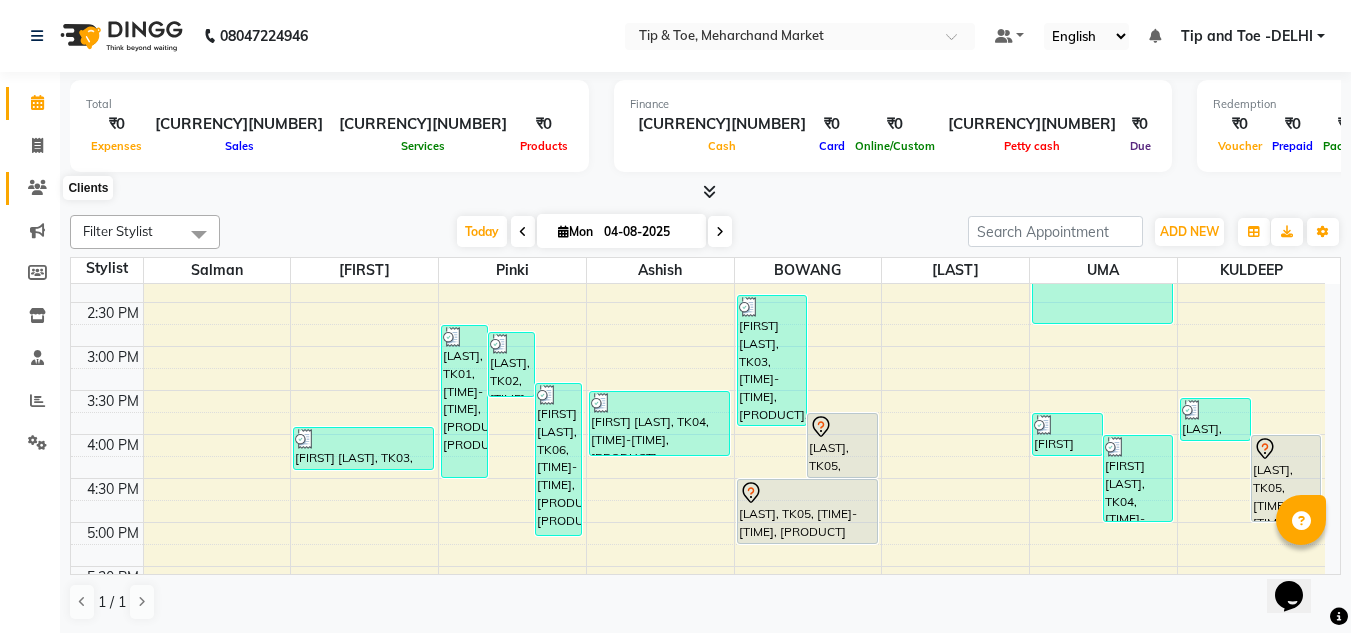 click 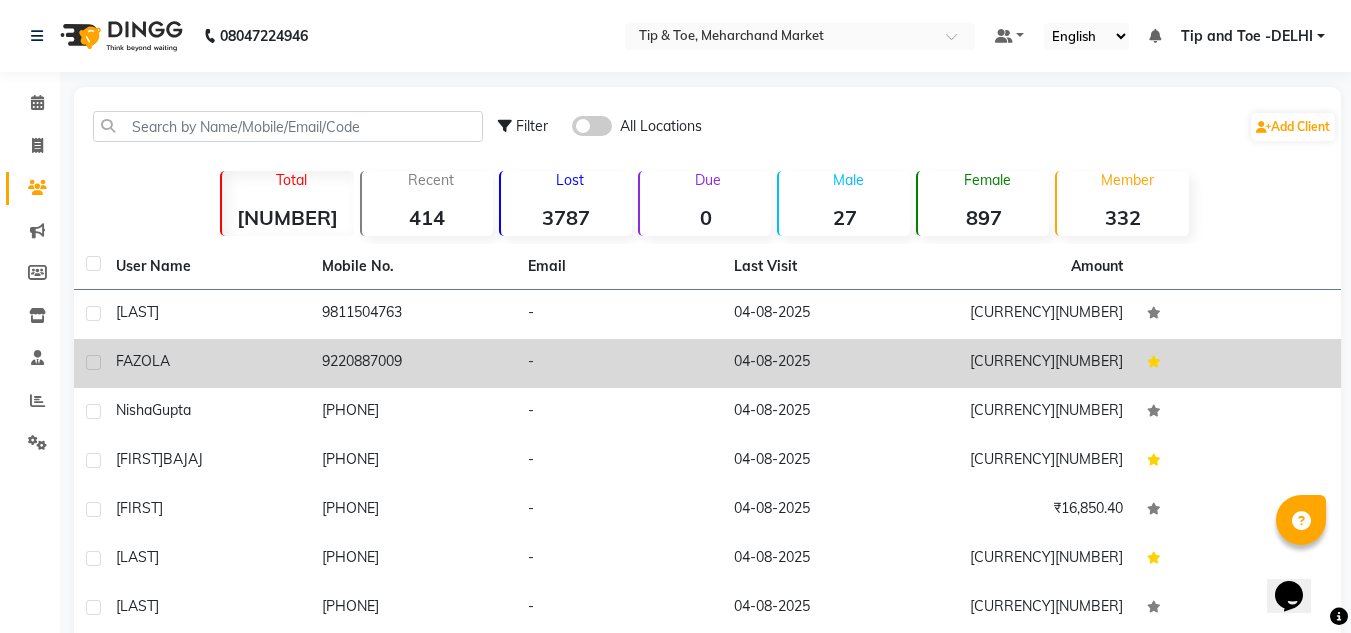 click on "FAZOLA" 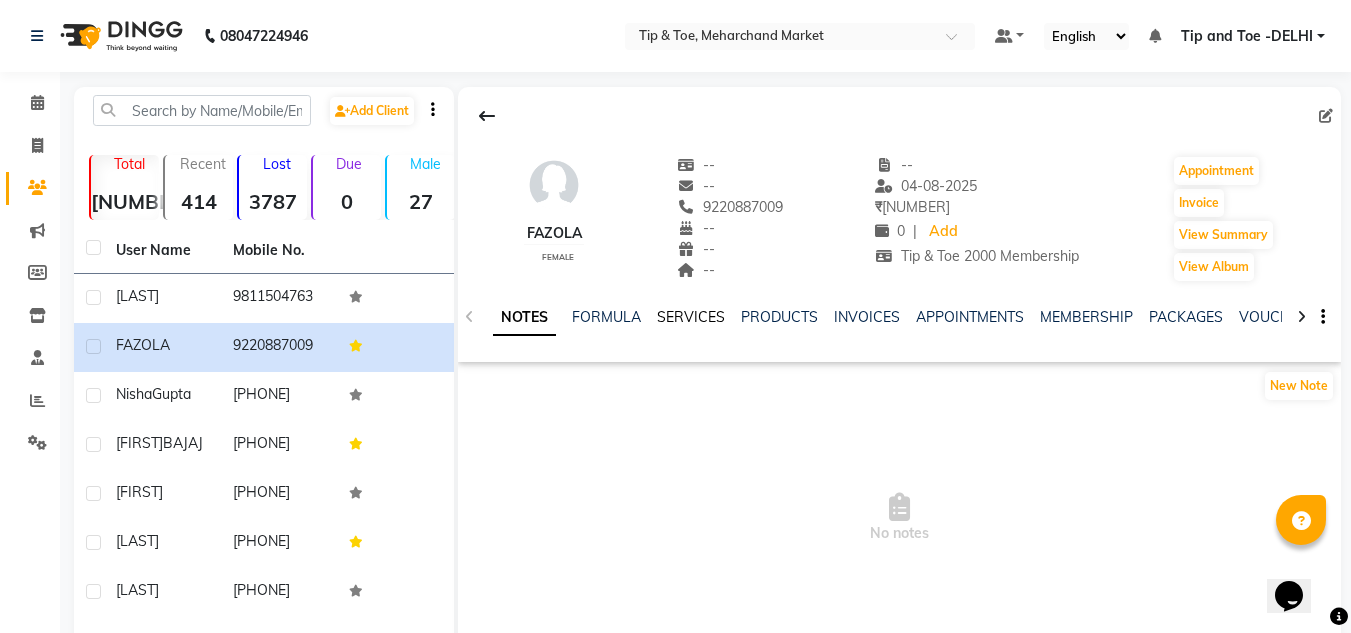 click on "SERVICES" 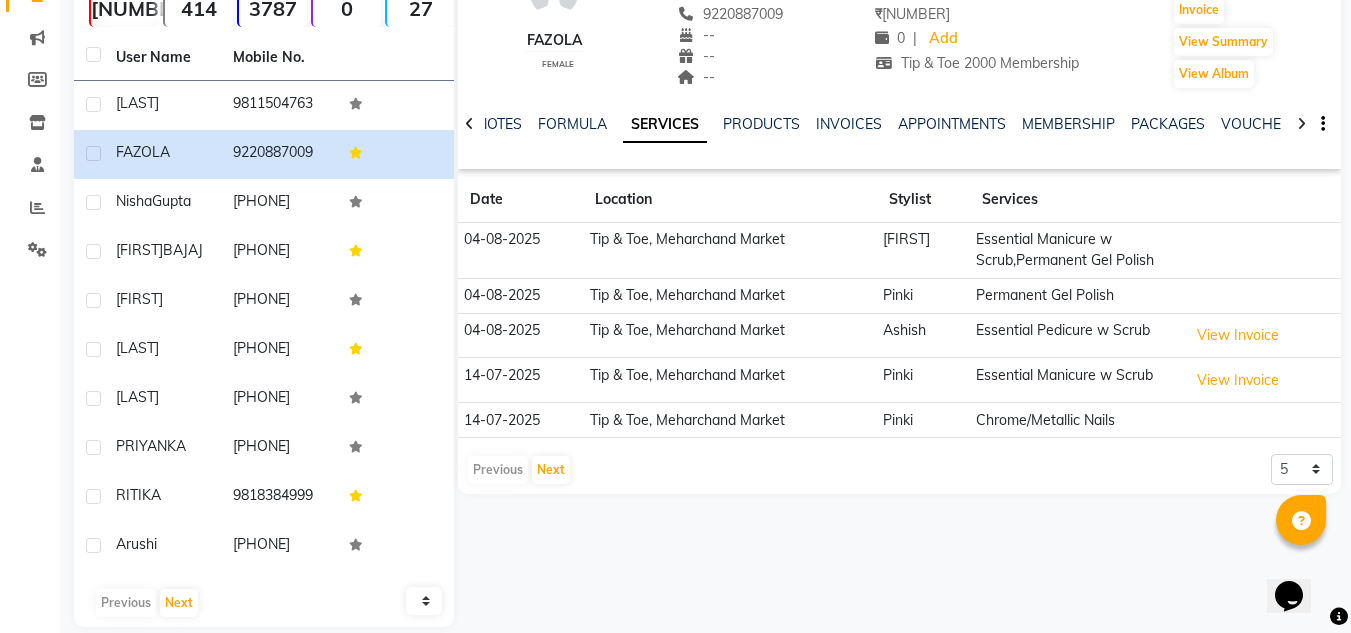 scroll, scrollTop: 200, scrollLeft: 0, axis: vertical 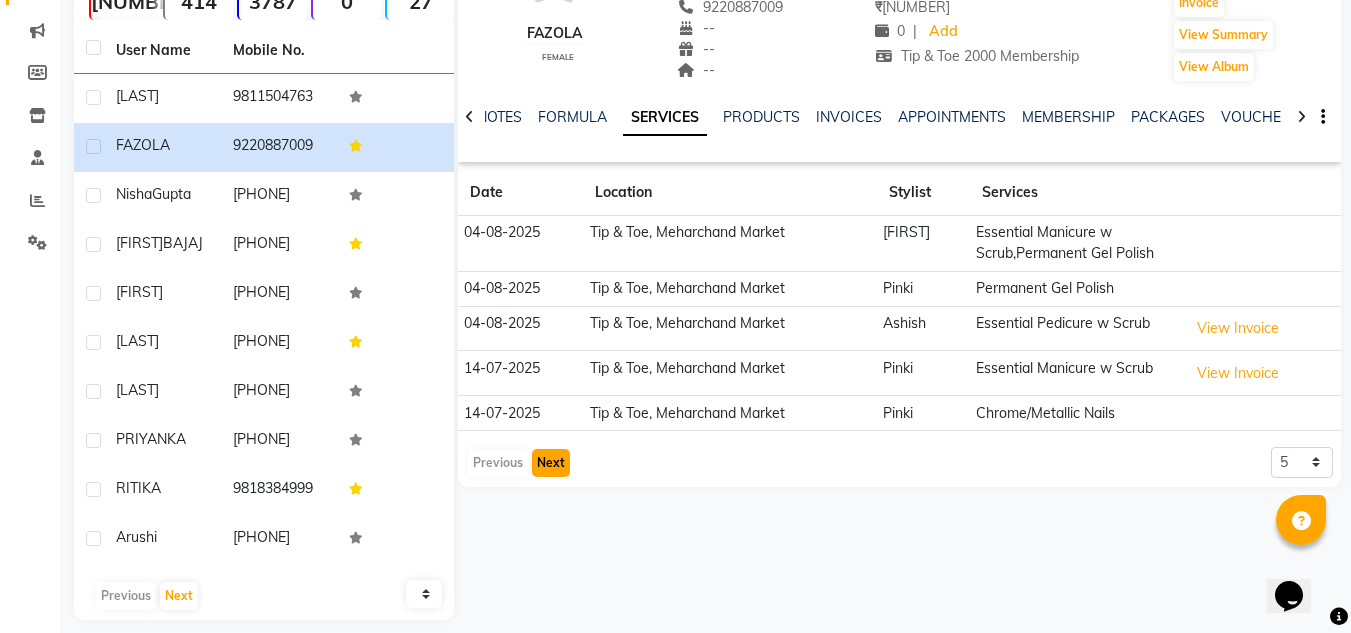 click on "Next" 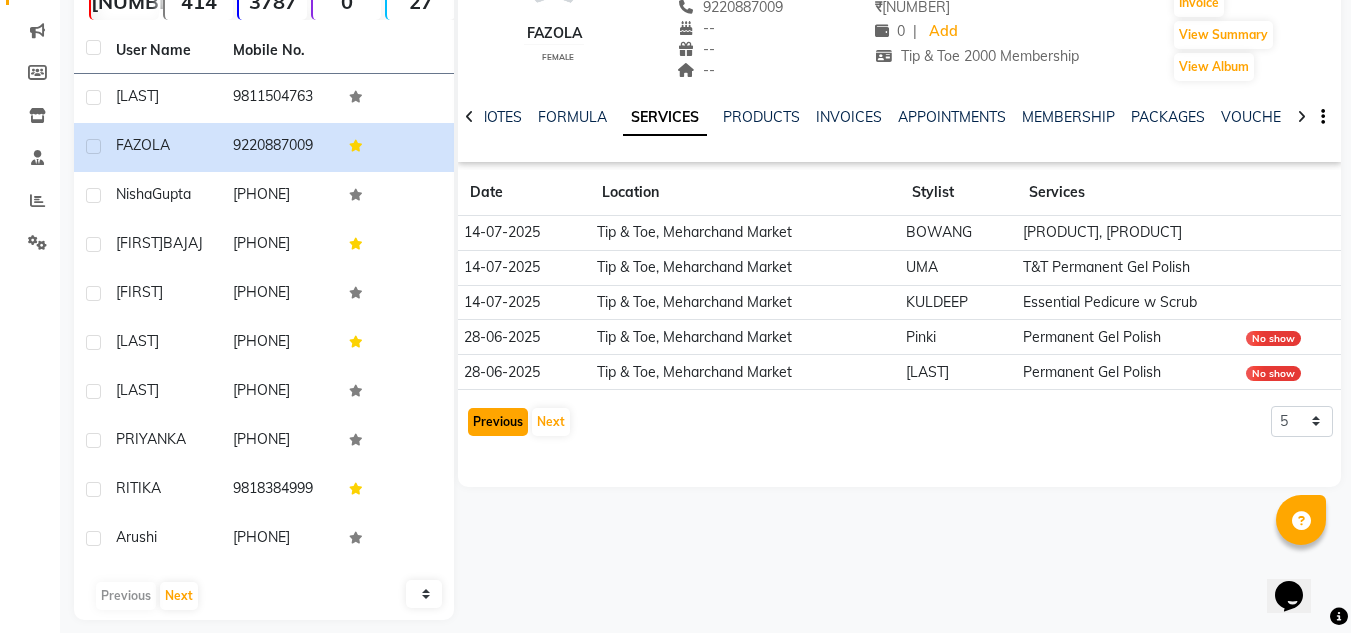 click on "Previous" 